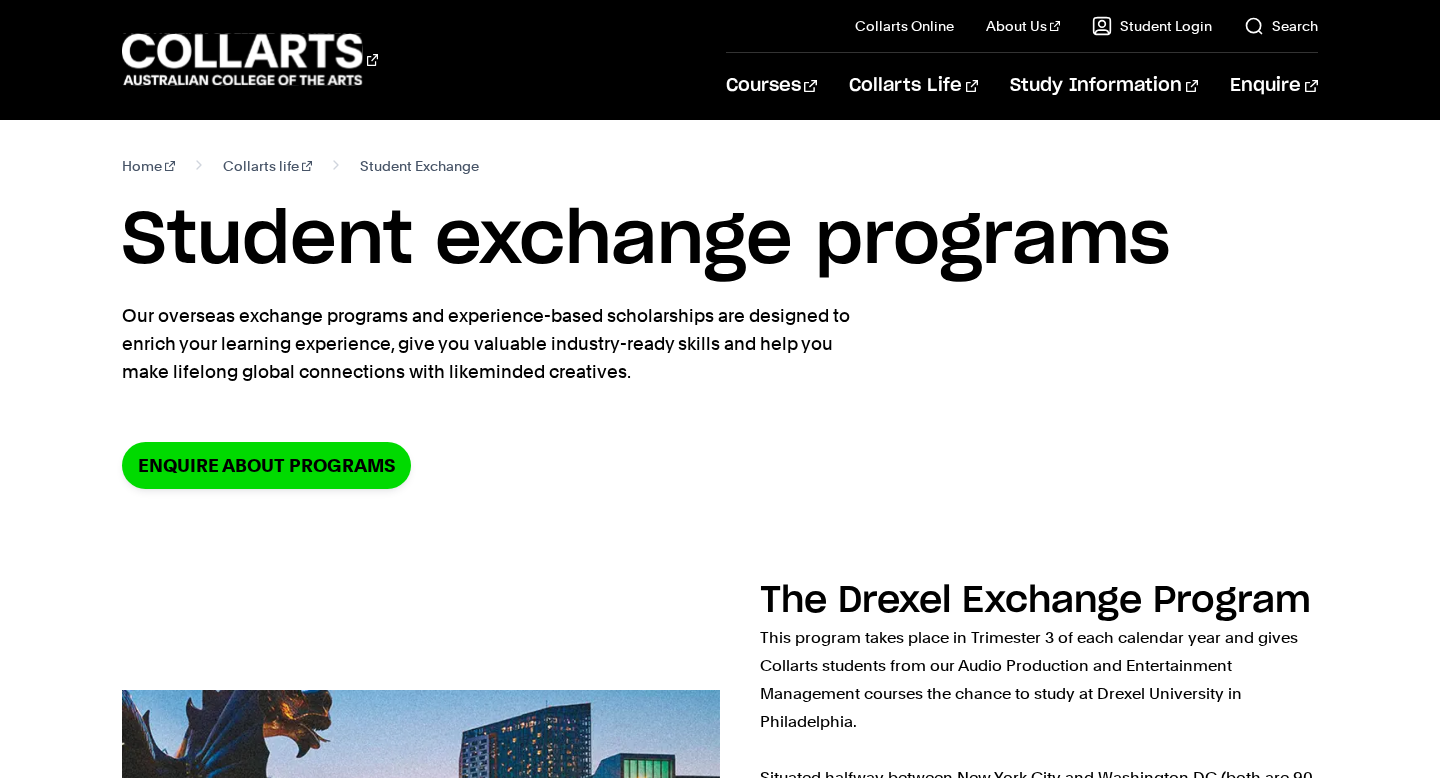 scroll, scrollTop: 73, scrollLeft: 0, axis: vertical 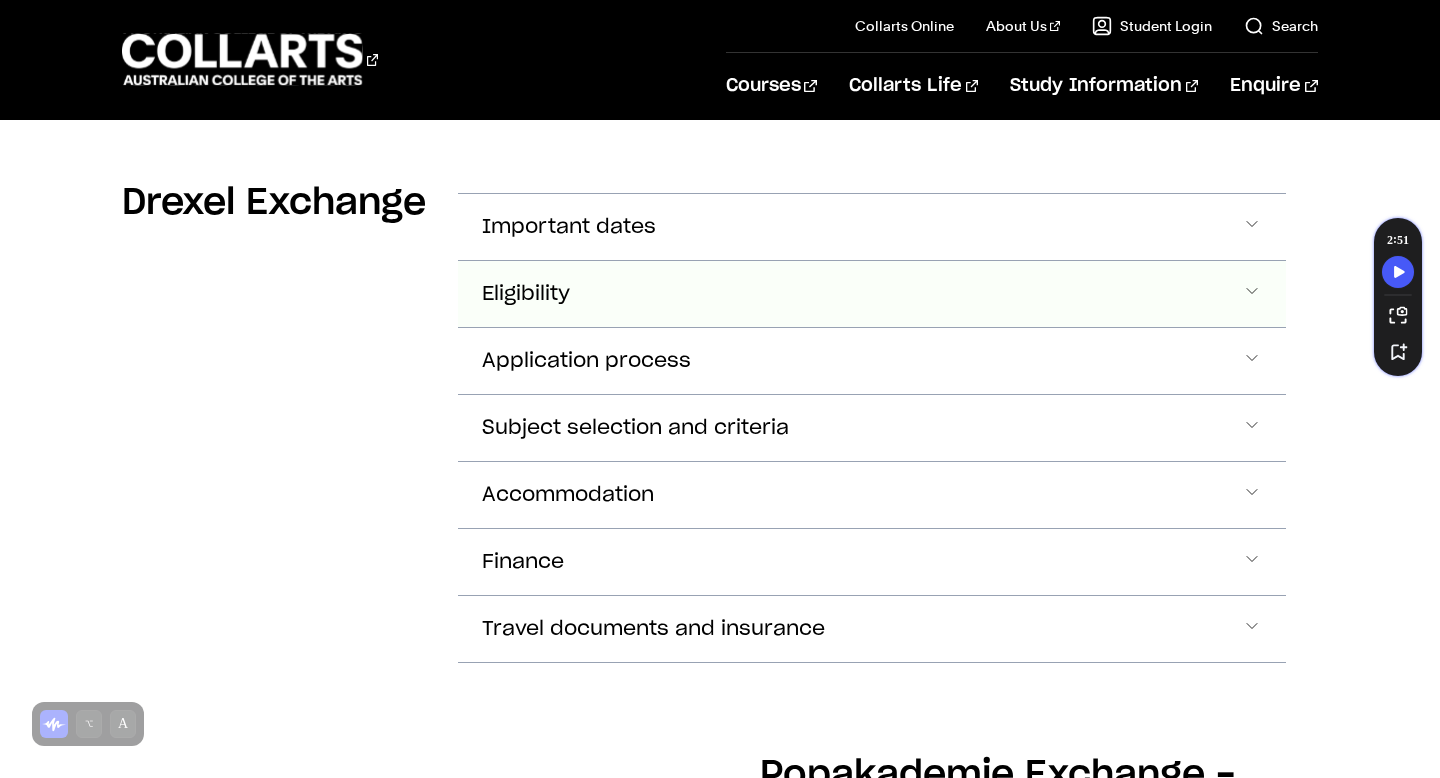 click on "Eligibility" at bounding box center (871, 227) 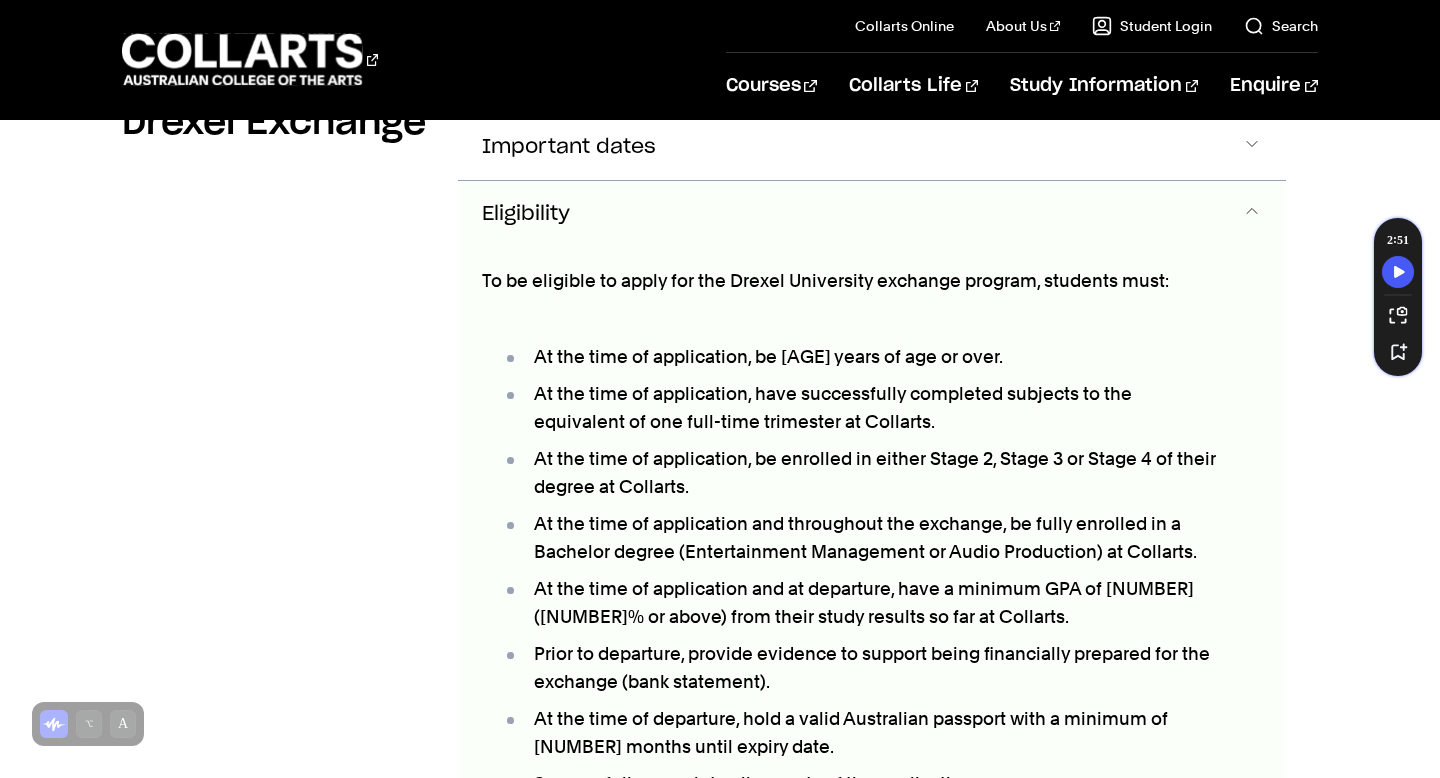 scroll, scrollTop: 1076, scrollLeft: 0, axis: vertical 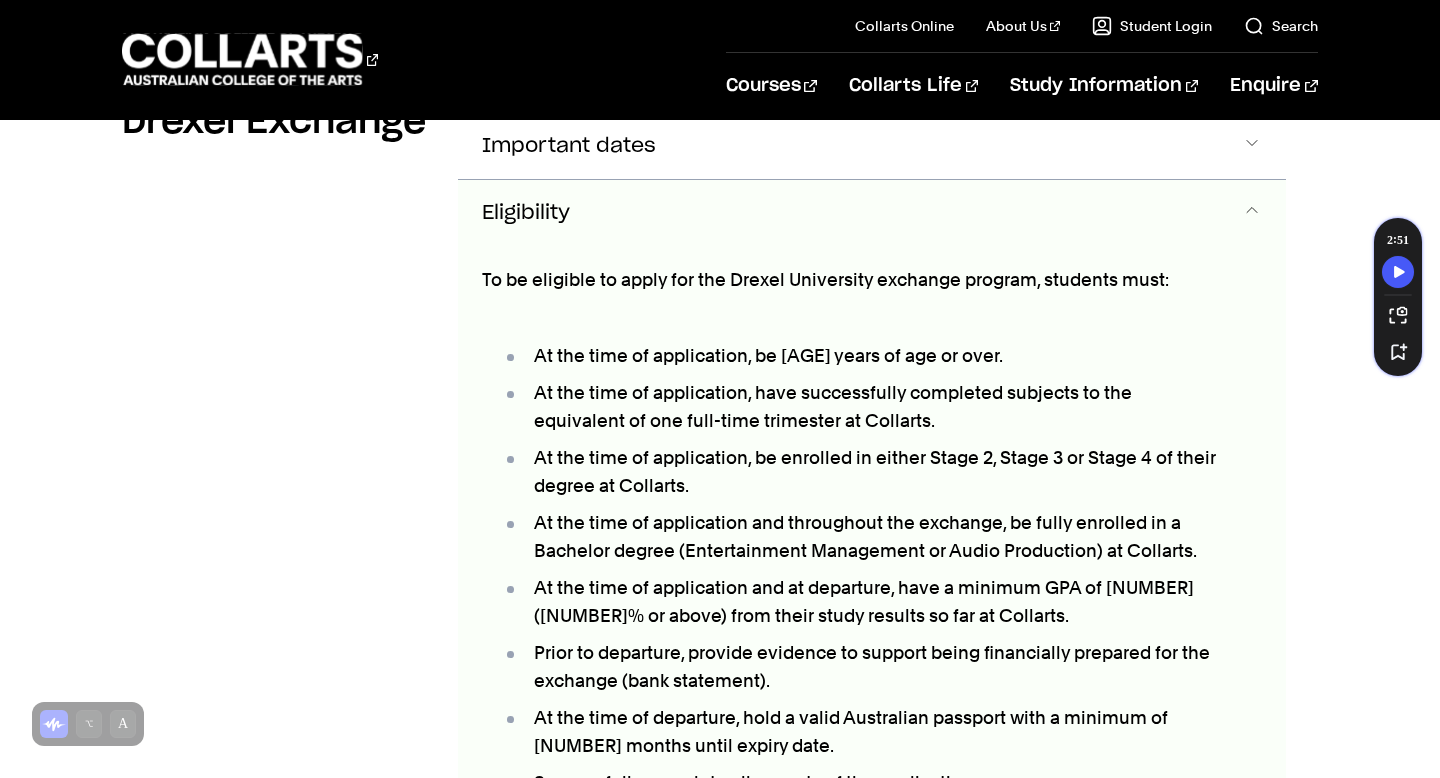 click on "Eligibility" at bounding box center [871, 213] 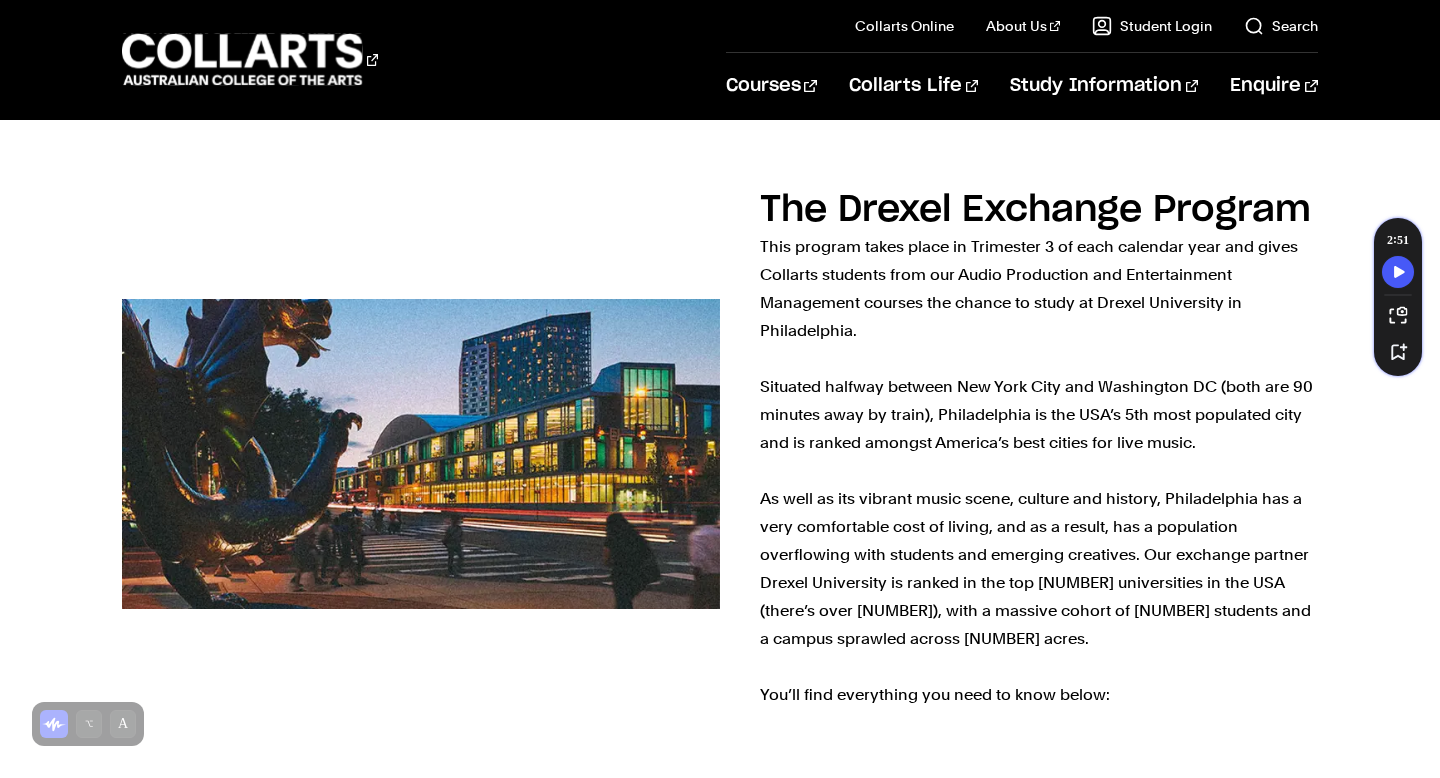 scroll, scrollTop: 393, scrollLeft: 0, axis: vertical 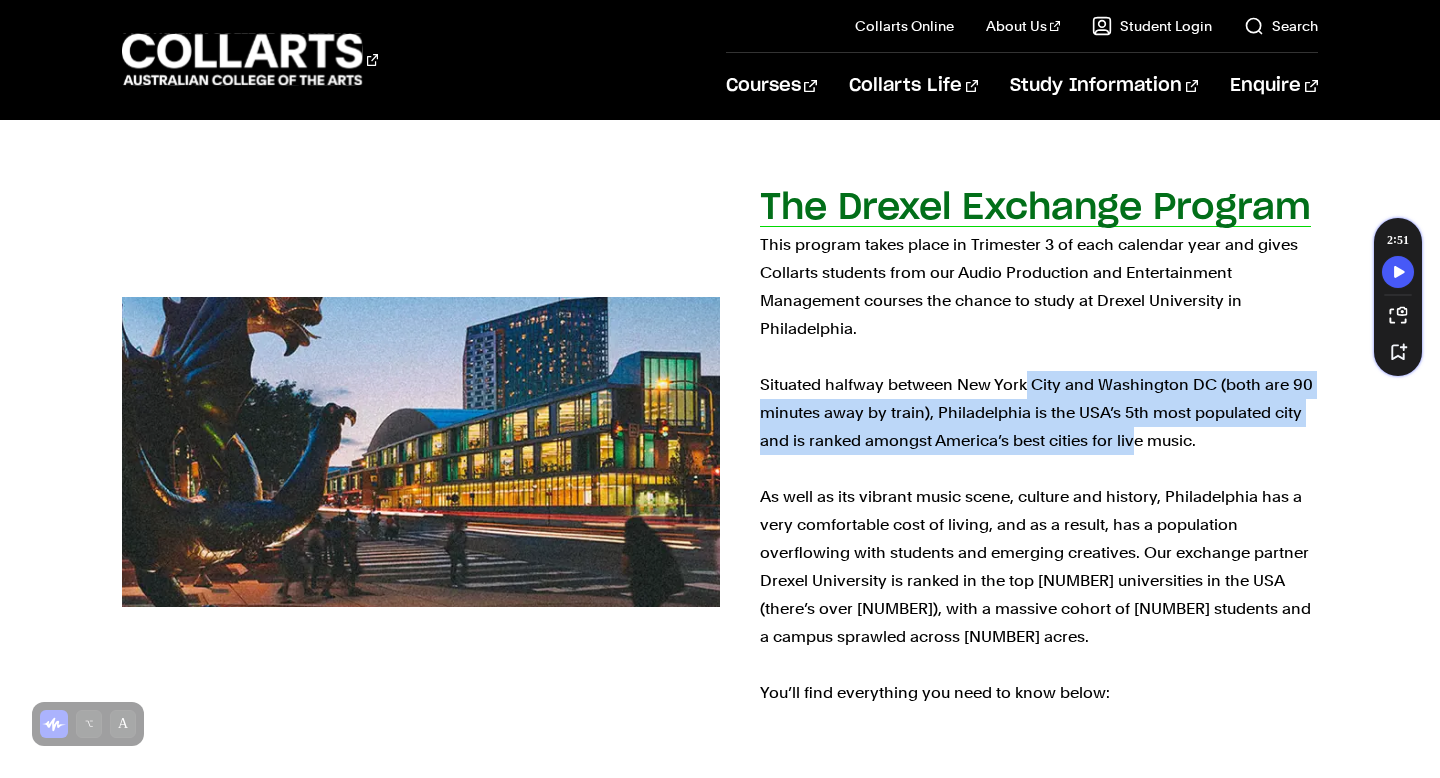 drag, startPoint x: 1027, startPoint y: 388, endPoint x: 1136, endPoint y: 430, distance: 116.81181 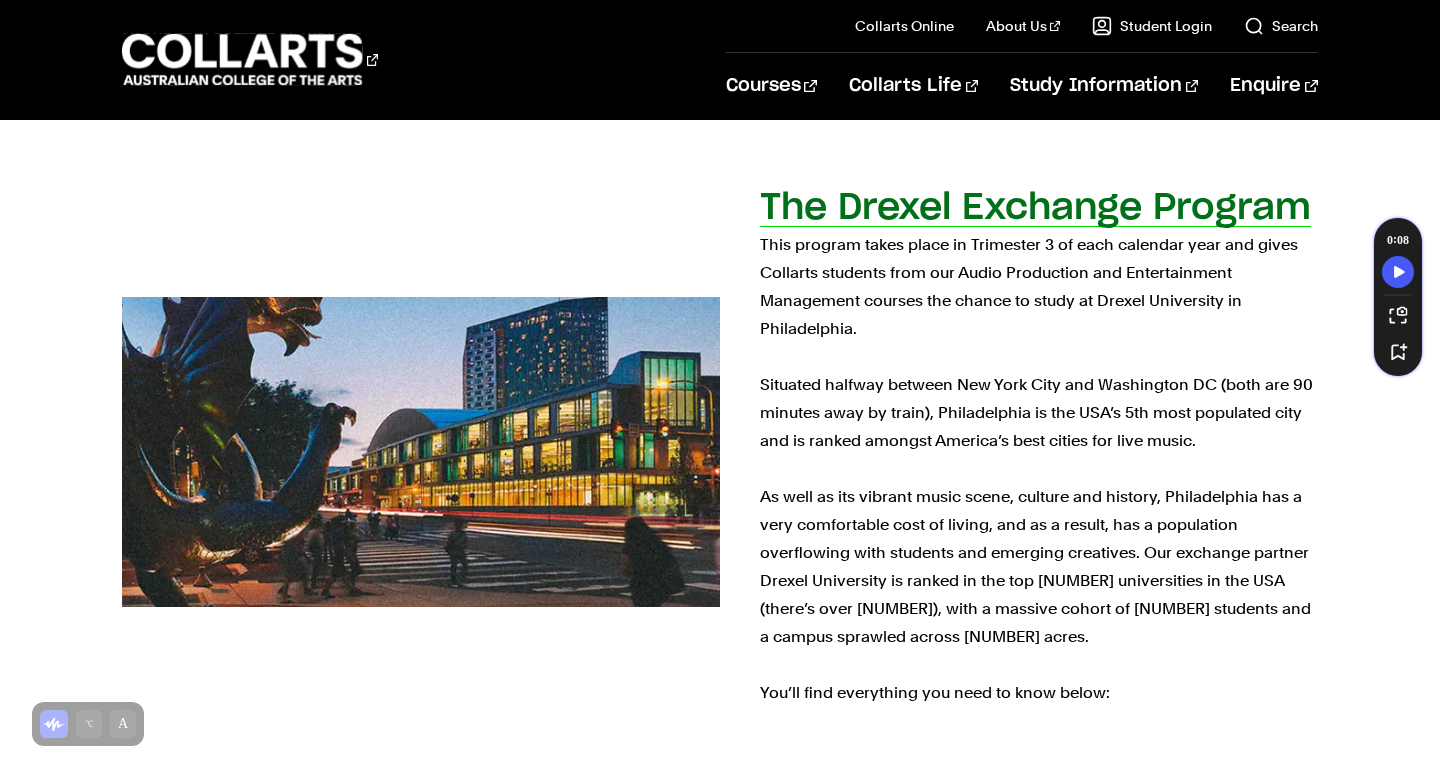click on "This program takes place in Trimester 3 of each calendar year and gives Collarts students from our Audio Production and Entertainment Management courses the chance to study at Drexel University in Philadelphia.   Situated halfway between New York City and Washington DC (both are 90 minutes away by train), Philadelphia is the USA’s 5th most populated city and is ranked amongst America’s best cities for live music. As well as its vibrant music scene, culture and history, Philadelphia has a very comfortable cost of living, and as a result, has a population overflowing with students and emerging creatives. Our exchange partner Drexel University is ranked in the top 100 universities in the USA (there’s over 2,500), with a massive cohort of 14,138 students and a campus sprawled across 96 acres.  You’ll find everything you need to know below:" at bounding box center [1039, 469] 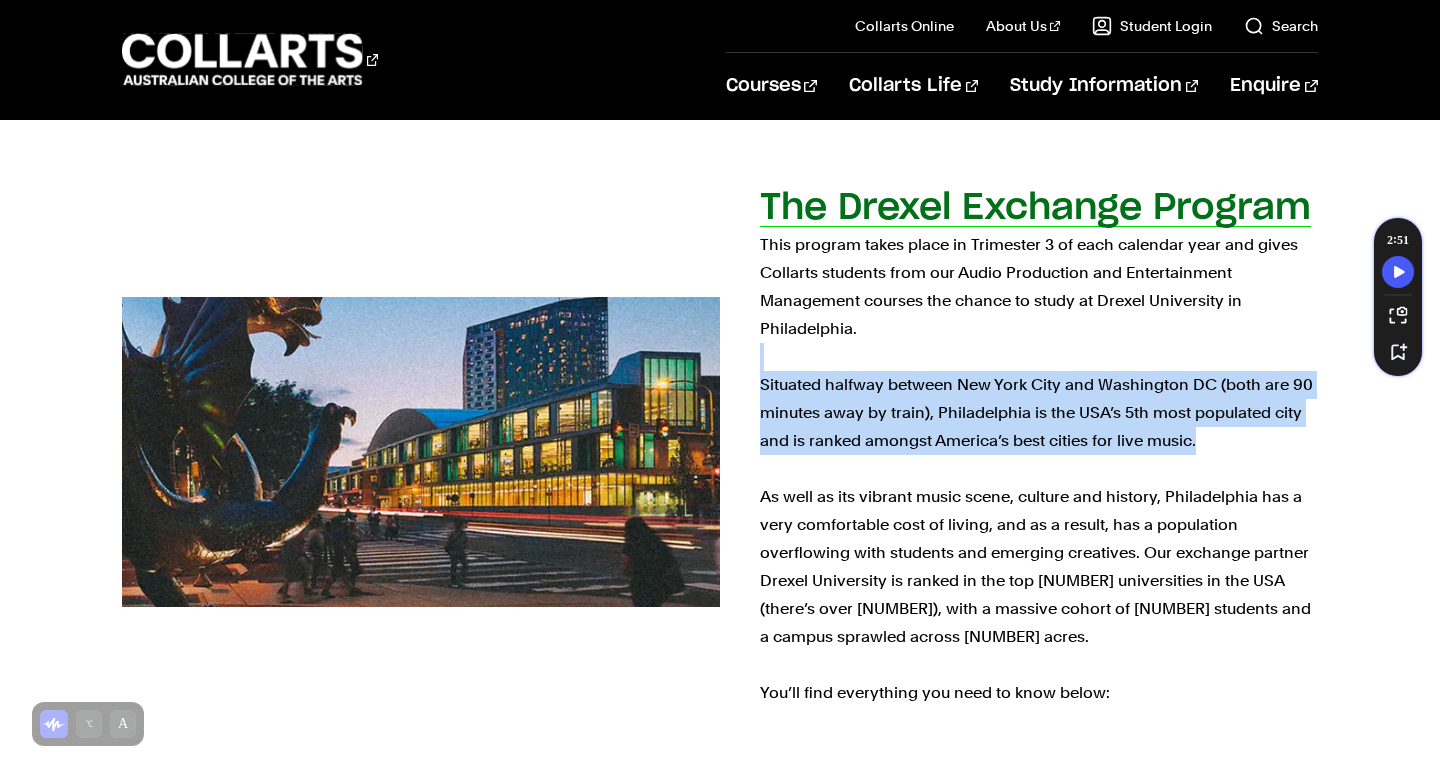 drag, startPoint x: 1237, startPoint y: 449, endPoint x: 873, endPoint y: 358, distance: 375.2026 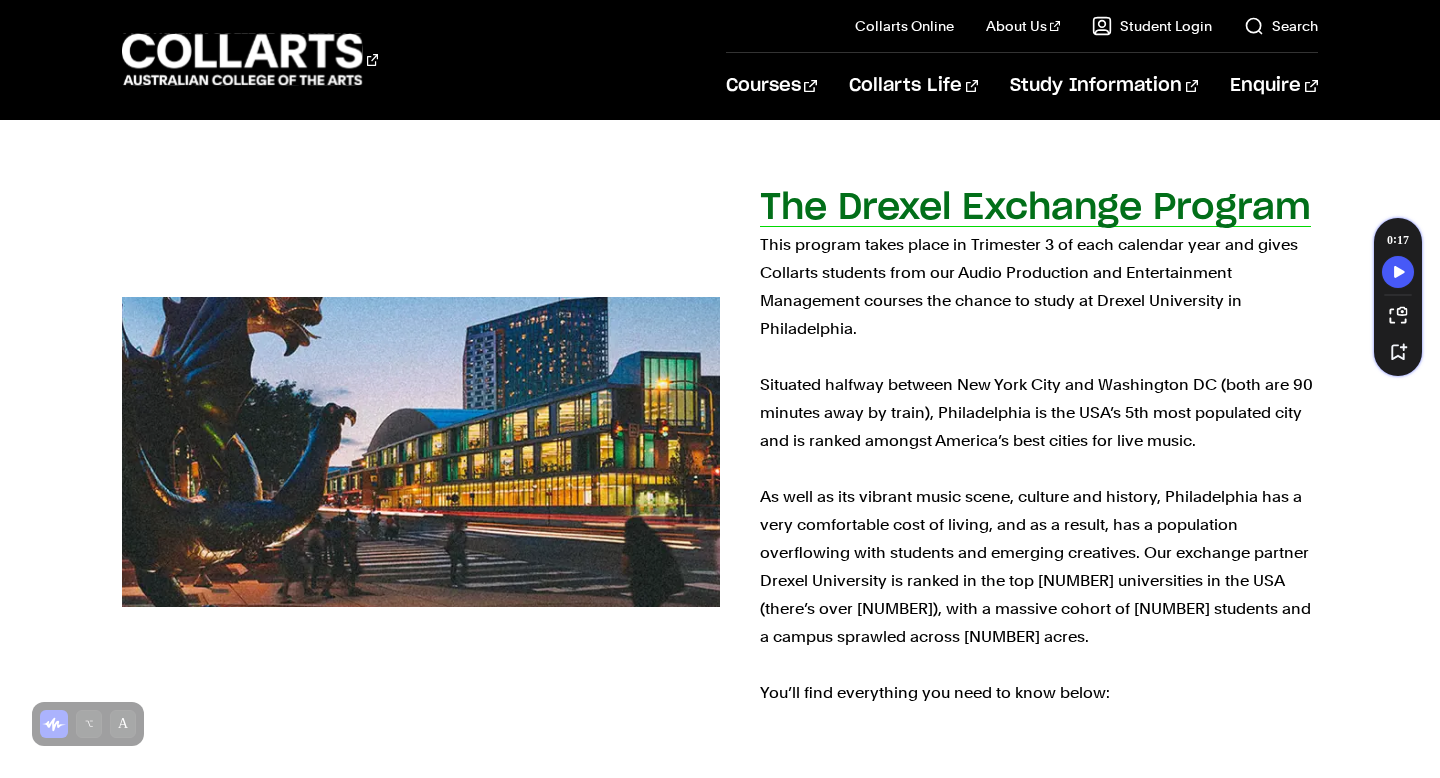 click on "This program takes place in Trimester 3 of each calendar year and gives Collarts students from our Audio Production and Entertainment Management courses the chance to study at Drexel University in Philadelphia.   Situated halfway between New York City and Washington DC (both are 90 minutes away by train), Philadelphia is the USA’s 5th most populated city and is ranked amongst America’s best cities for live music. As well as its vibrant music scene, culture and history, Philadelphia has a very comfortable cost of living, and as a result, has a population overflowing with students and emerging creatives. Our exchange partner Drexel University is ranked in the top 100 universities in the USA (there’s over 2,500), with a massive cohort of 14,138 students and a campus sprawled across 96 acres.  You’ll find everything you need to know below:" at bounding box center [1039, 469] 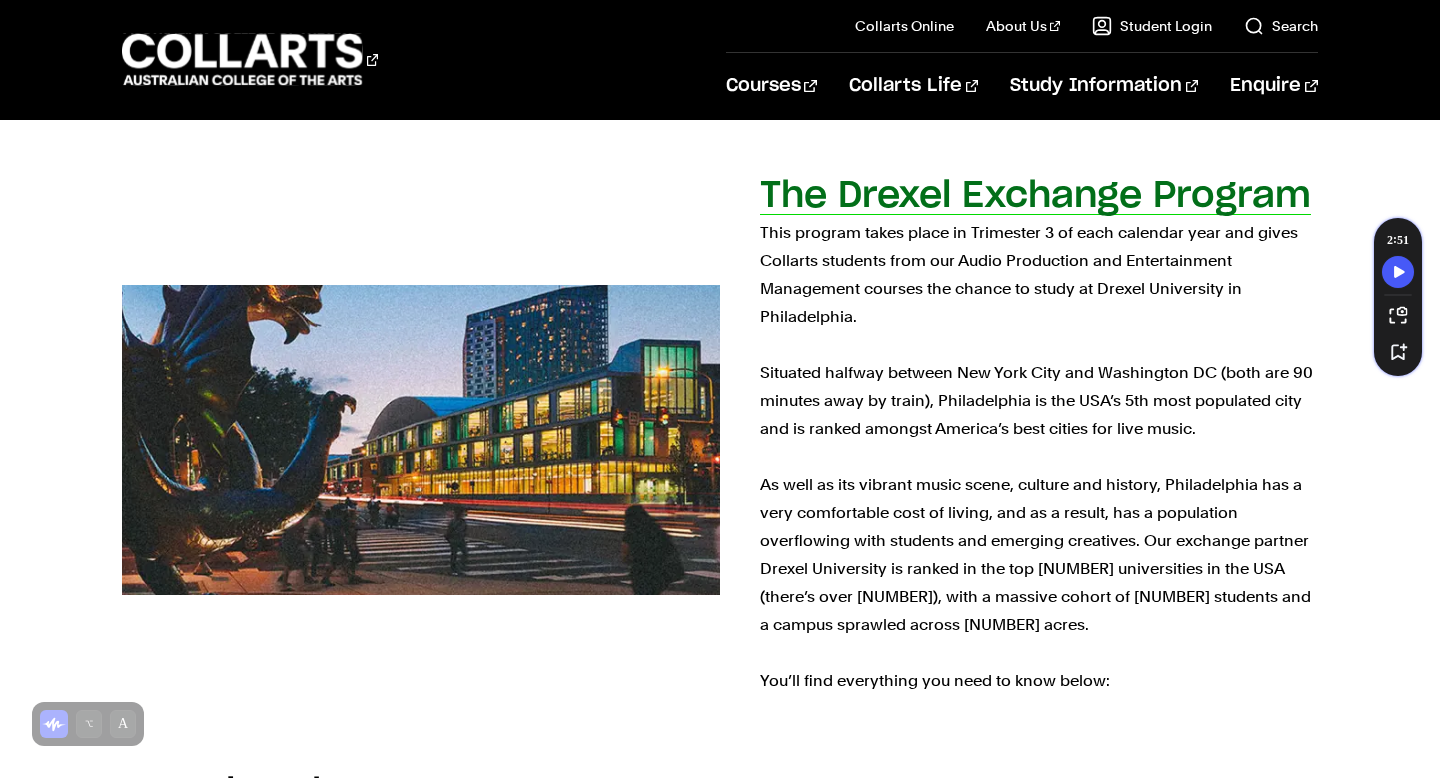 scroll, scrollTop: 373, scrollLeft: 0, axis: vertical 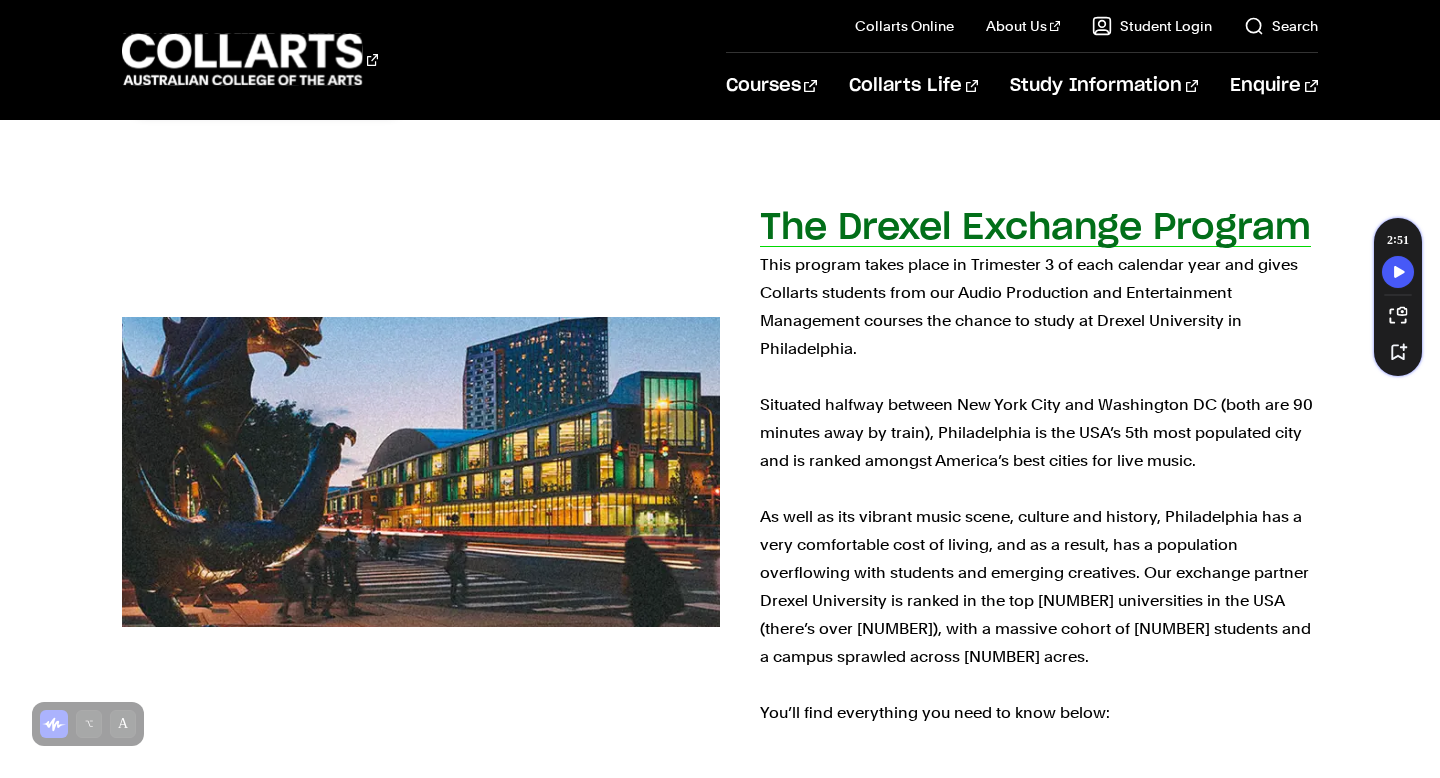 click on "The Drexel Exchange Program" at bounding box center [1035, 228] 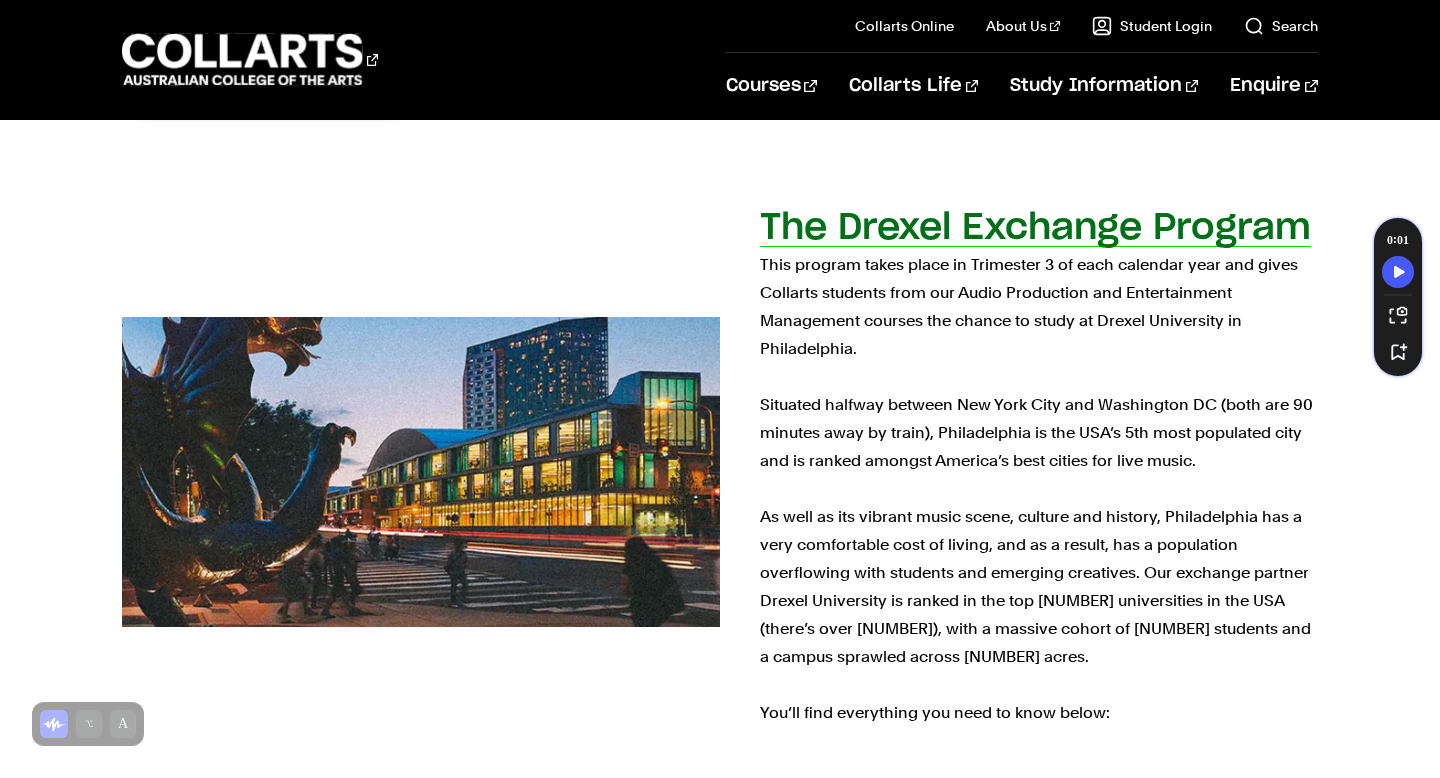 copy on "Drexel University in Philadelphia." 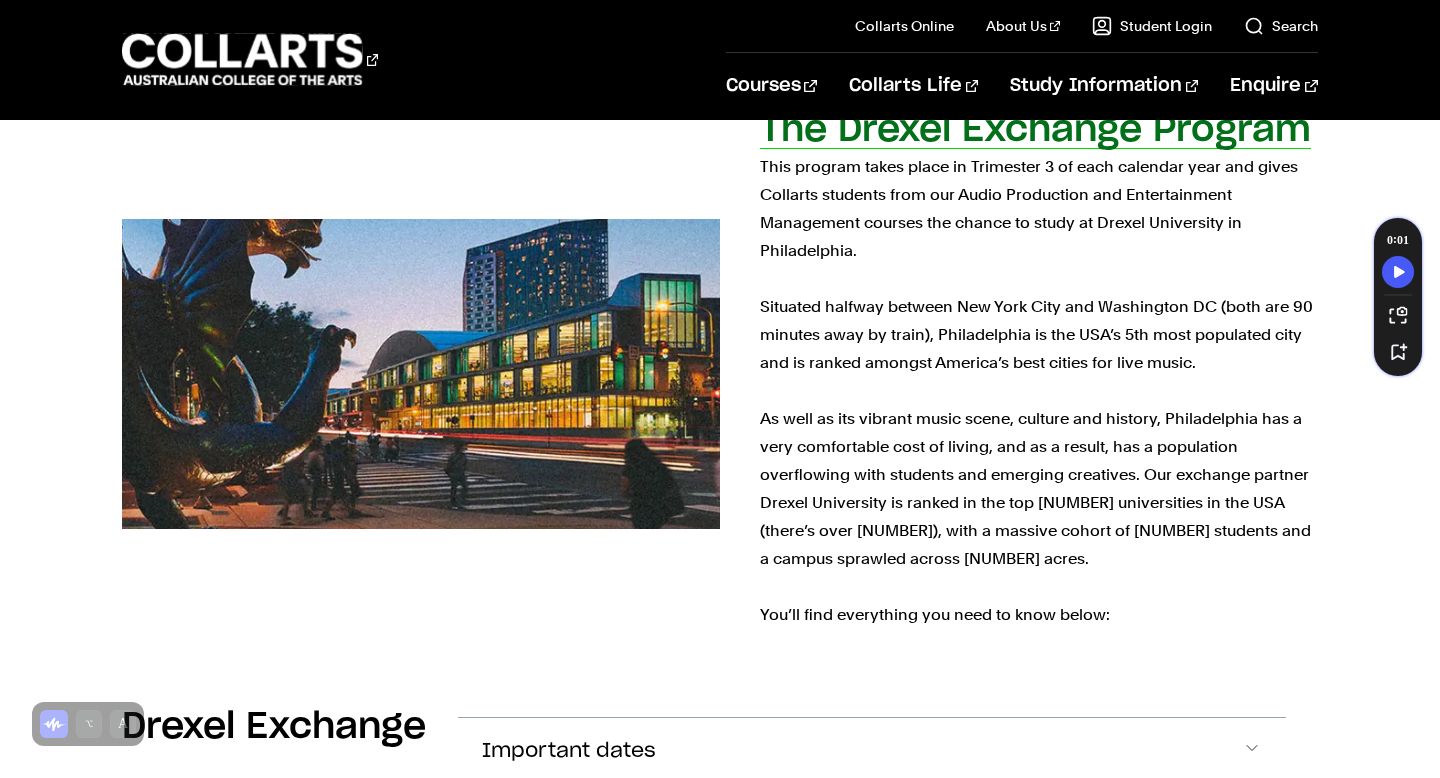 click on "This program takes place in Trimester 3 of each calendar year and gives Collarts students from our Audio Production and Entertainment Management courses the chance to study at Drexel University in Philadelphia.   Situated halfway between New York City and Washington DC (both are 90 minutes away by train), Philadelphia is the USA’s 5th most populated city and is ranked amongst America’s best cities for live music. As well as its vibrant music scene, culture and history, Philadelphia has a very comfortable cost of living, and as a result, has a population overflowing with students and emerging creatives. Our exchange partner Drexel University is ranked in the top 100 universities in the USA (there’s over 2,500), with a massive cohort of 14,138 students and a campus sprawled across 96 acres.  You’ll find everything you need to know below:" at bounding box center [1039, 391] 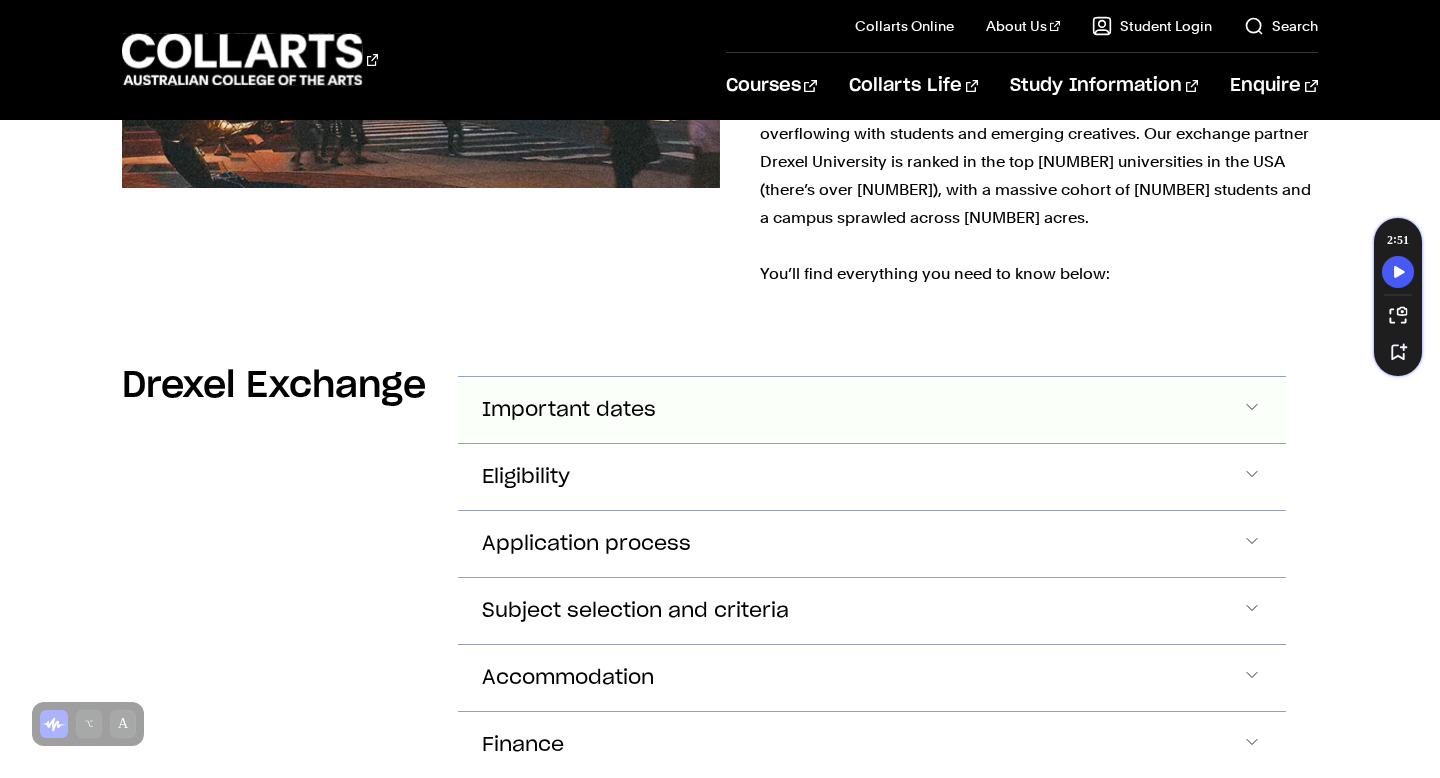 click on "Important dates" at bounding box center (871, 410) 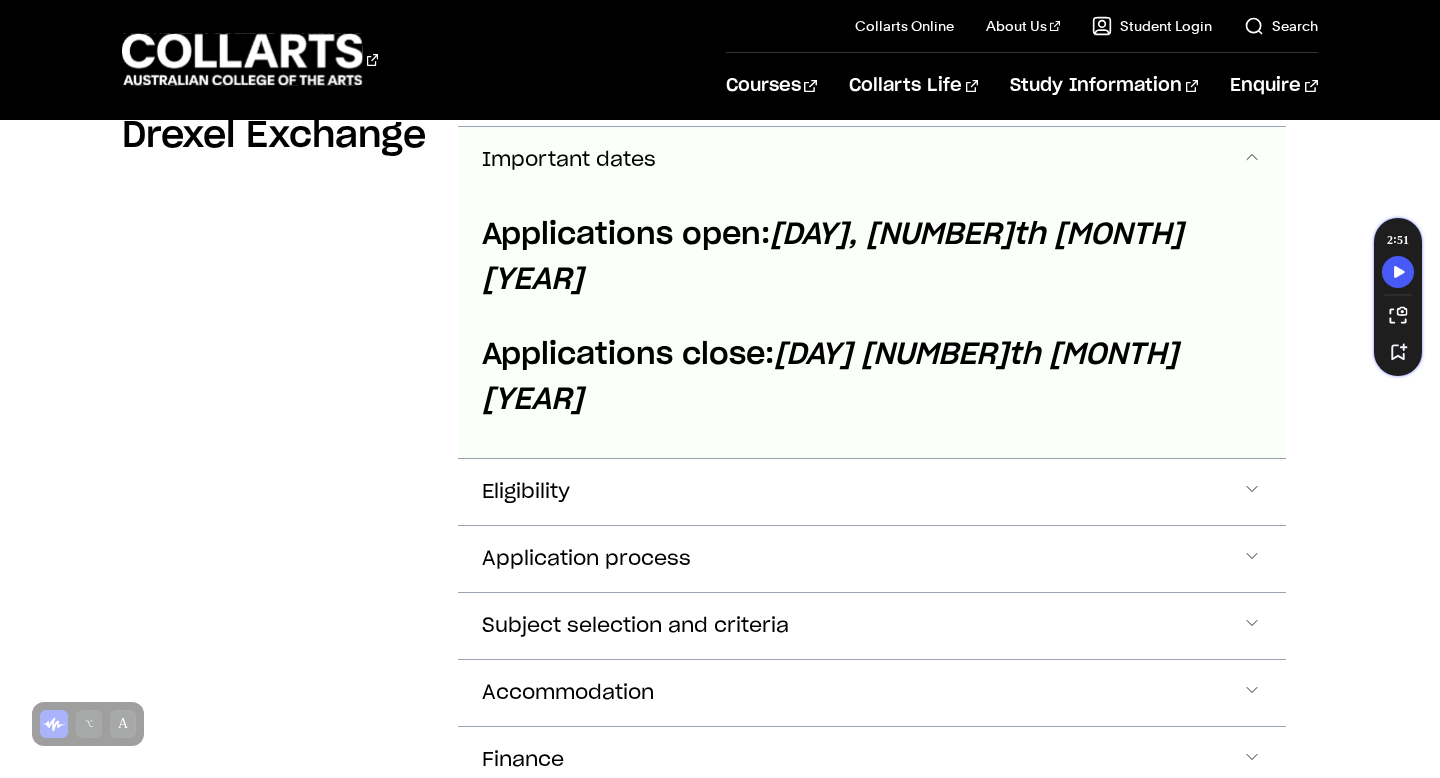 scroll, scrollTop: 1065, scrollLeft: 0, axis: vertical 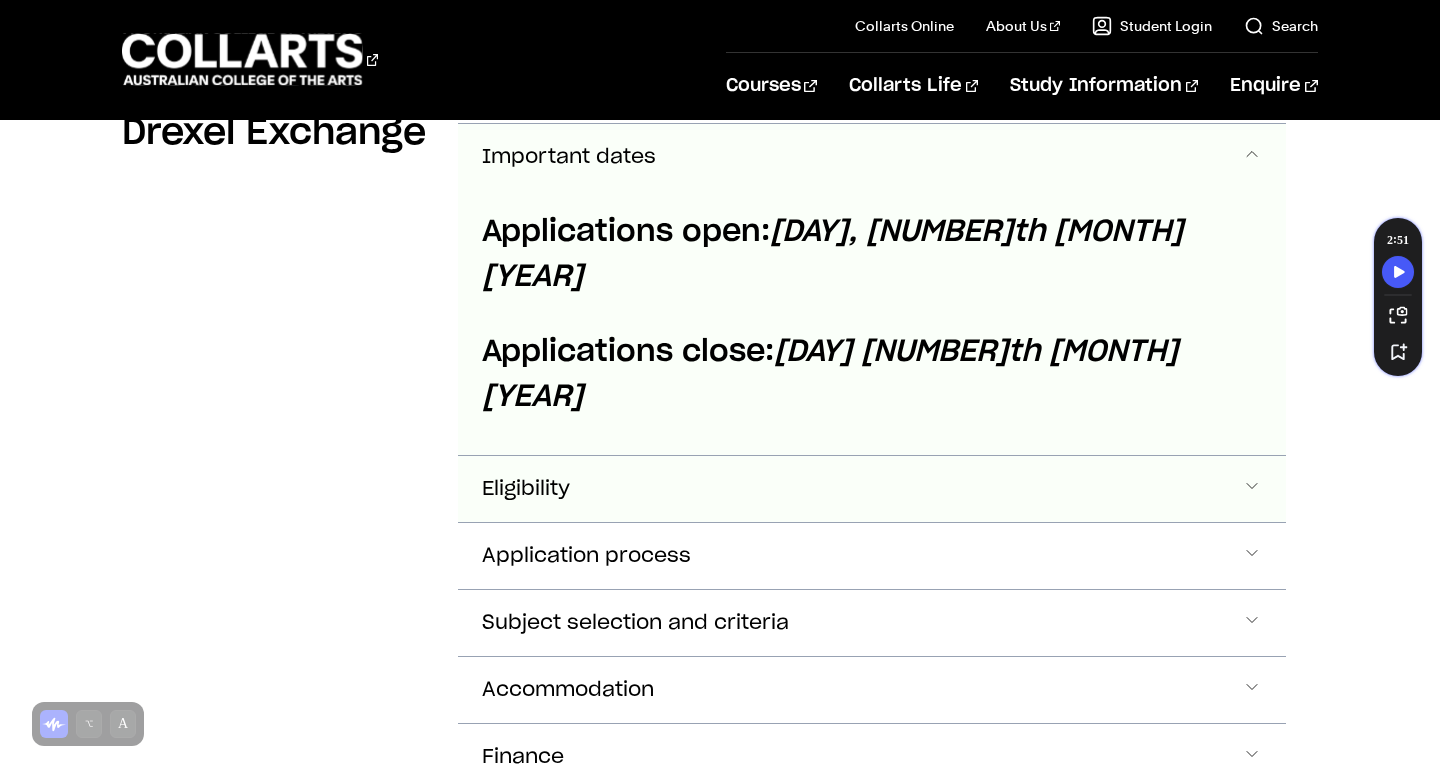 click on "Eligibility" at bounding box center (871, 157) 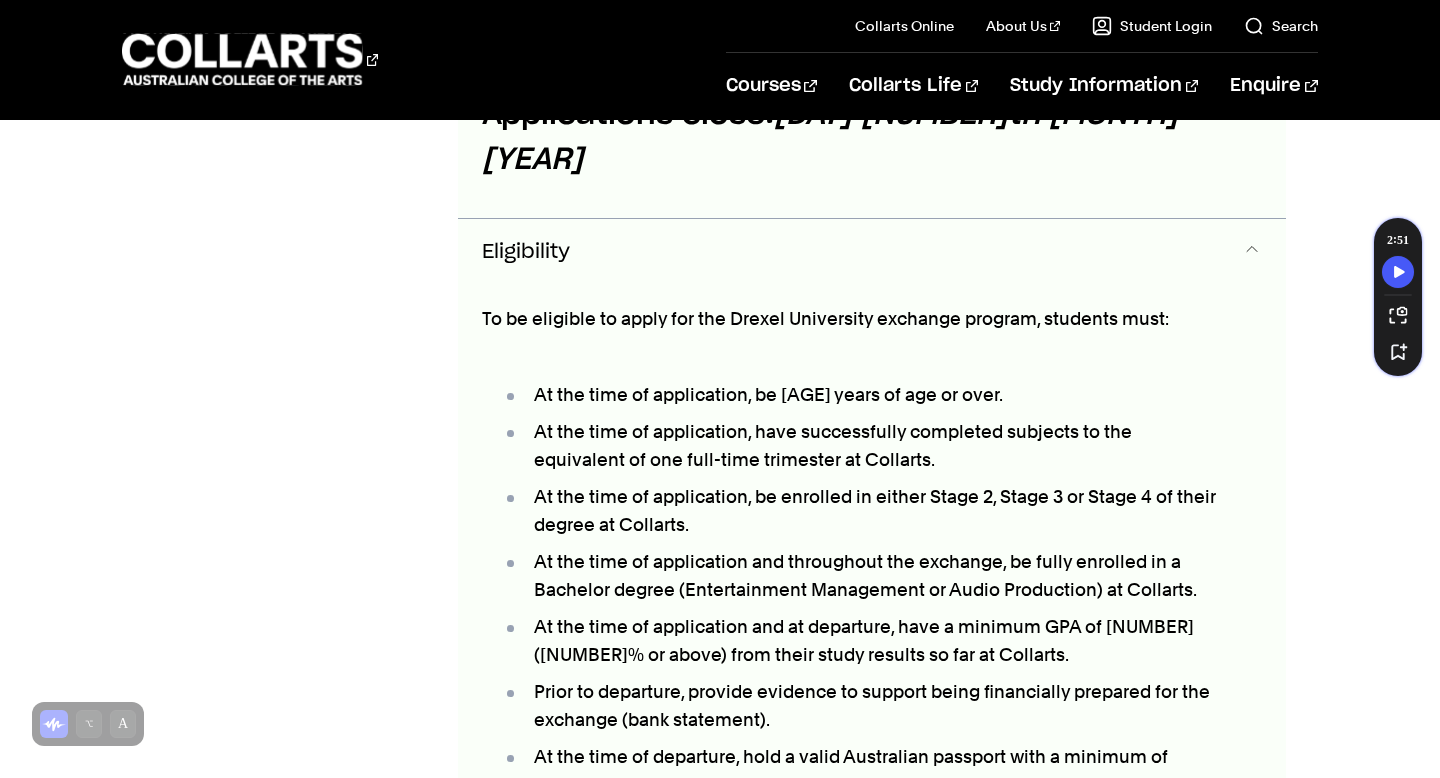 scroll, scrollTop: 1306, scrollLeft: 0, axis: vertical 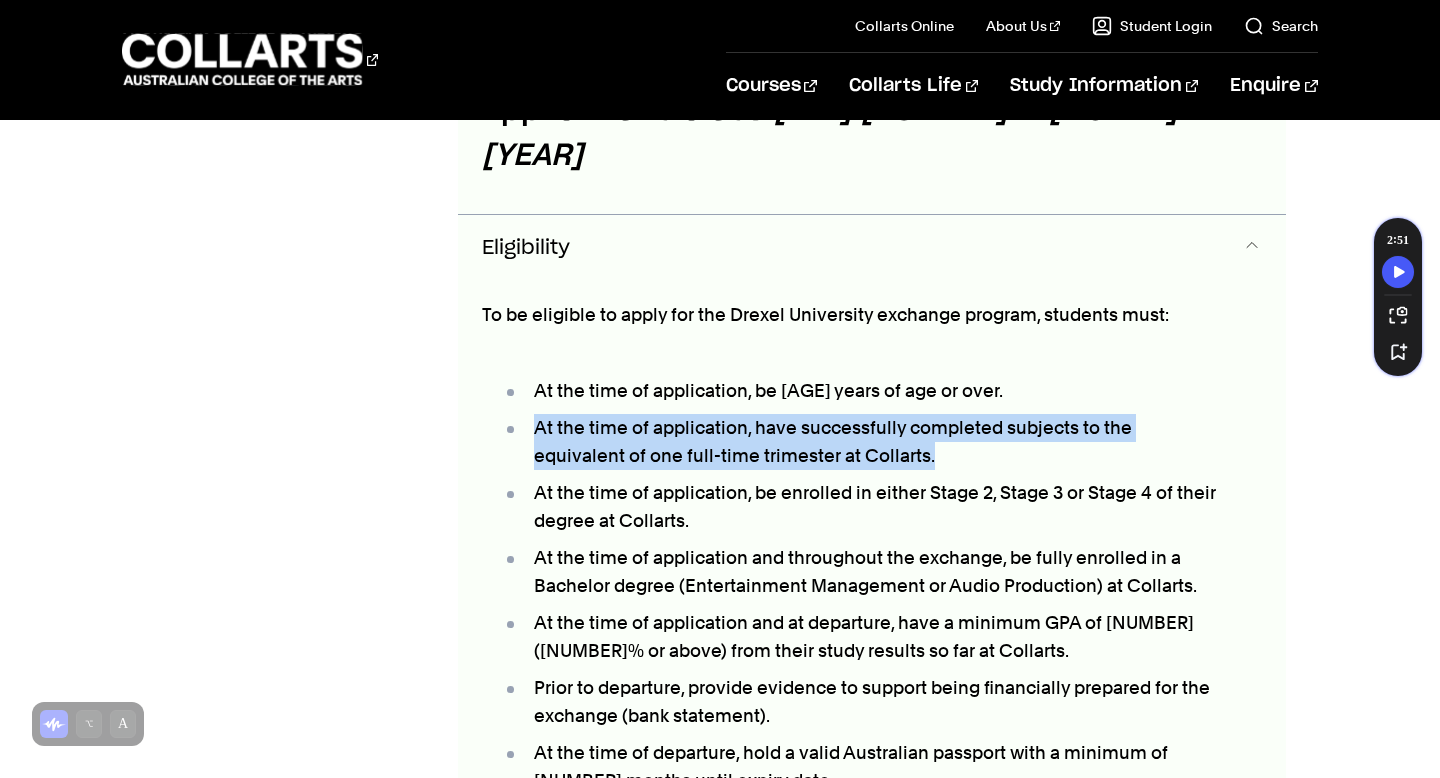 drag, startPoint x: 534, startPoint y: 334, endPoint x: 846, endPoint y: 363, distance: 313.34485 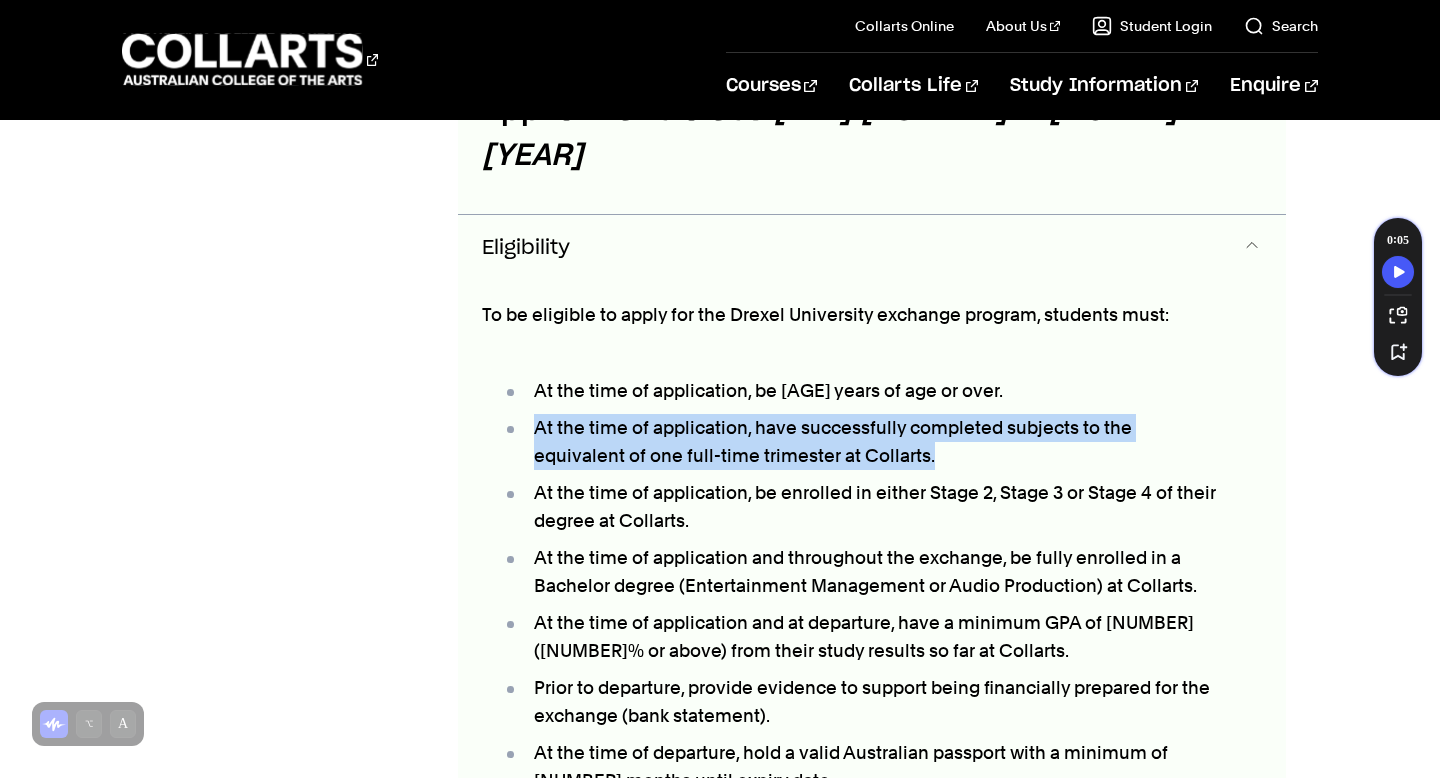 click on "At the time of application, have successfully completed subjects to the equivalent of one full-time trimester at Collarts." at bounding box center (863, 442) 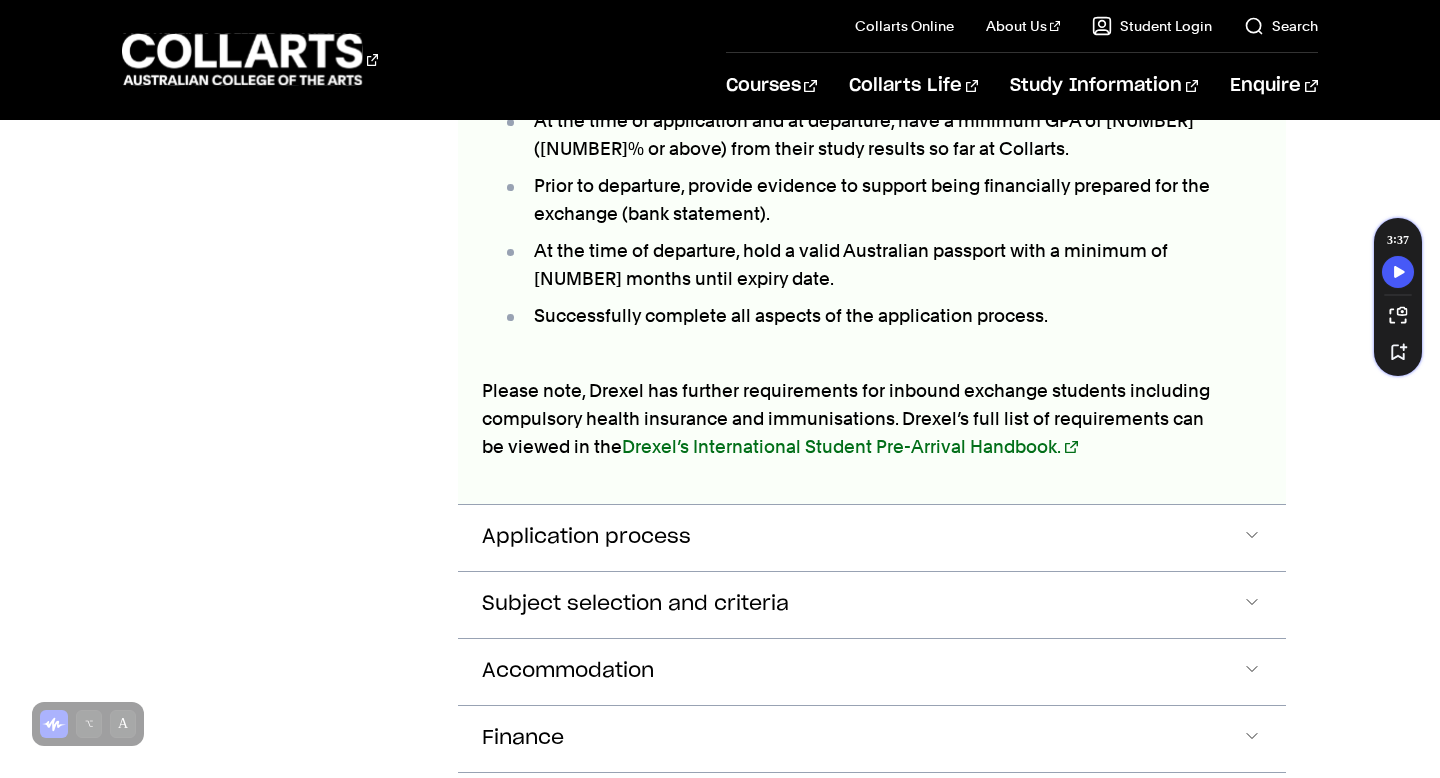 scroll, scrollTop: 1935, scrollLeft: 0, axis: vertical 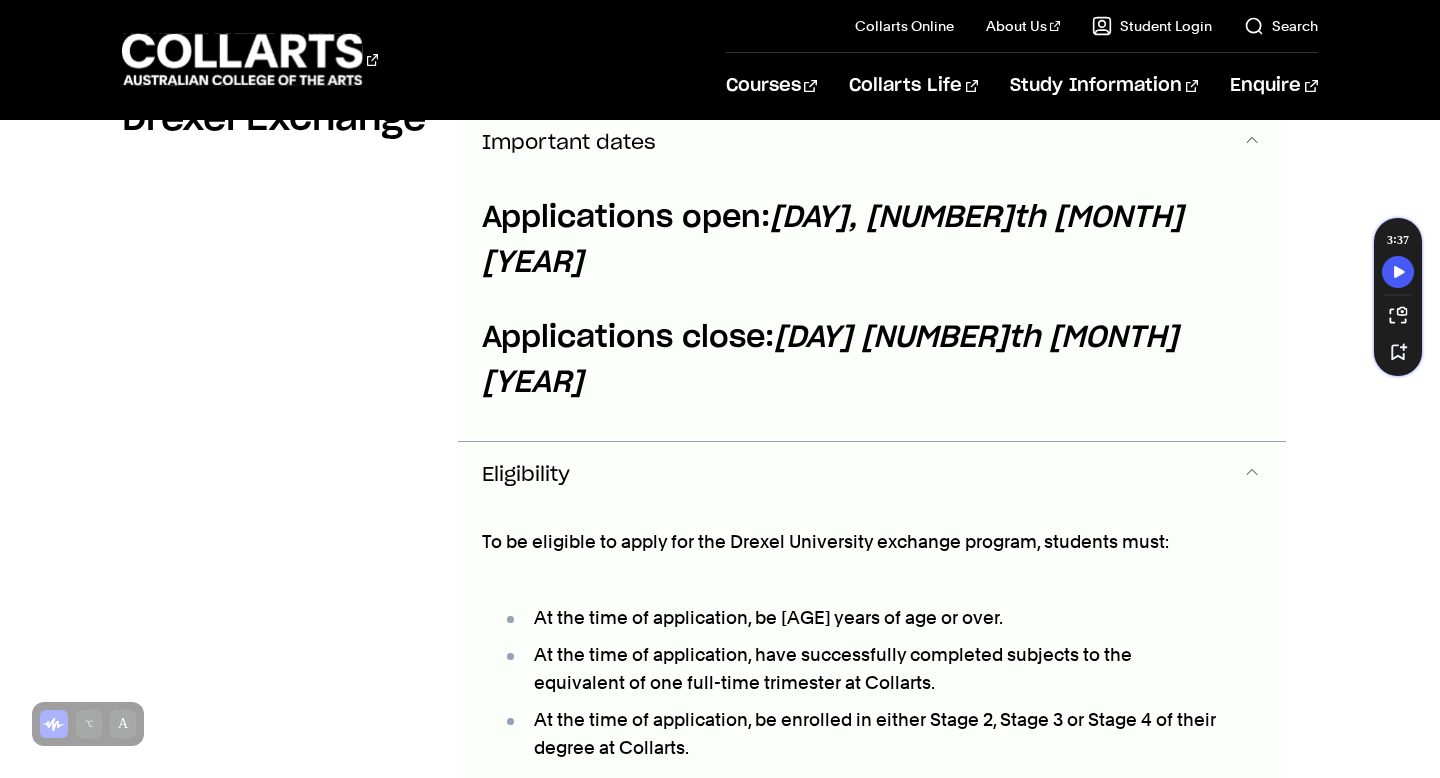 click on "Eligibility" at bounding box center (871, 143) 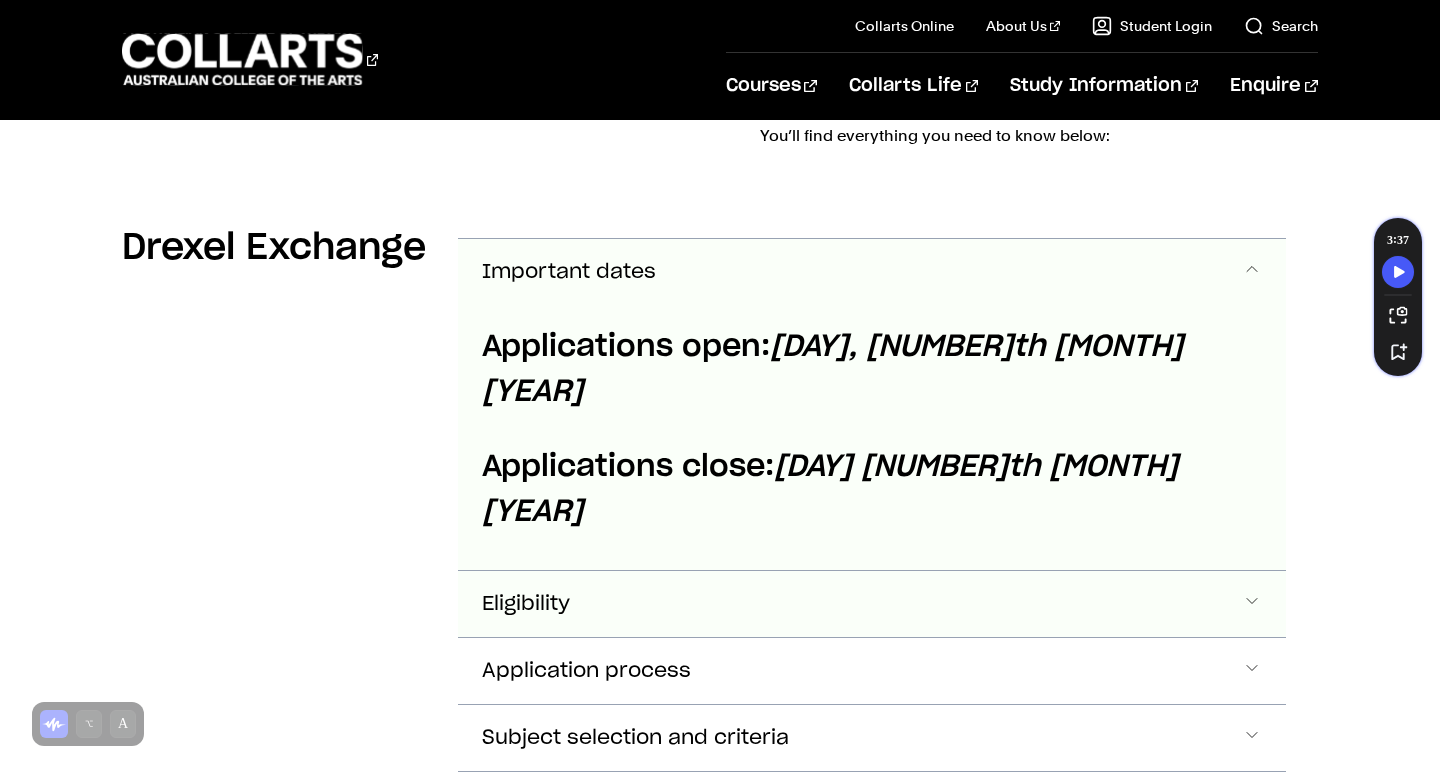 drag, startPoint x: 614, startPoint y: 265, endPoint x: 614, endPoint y: 314, distance: 49 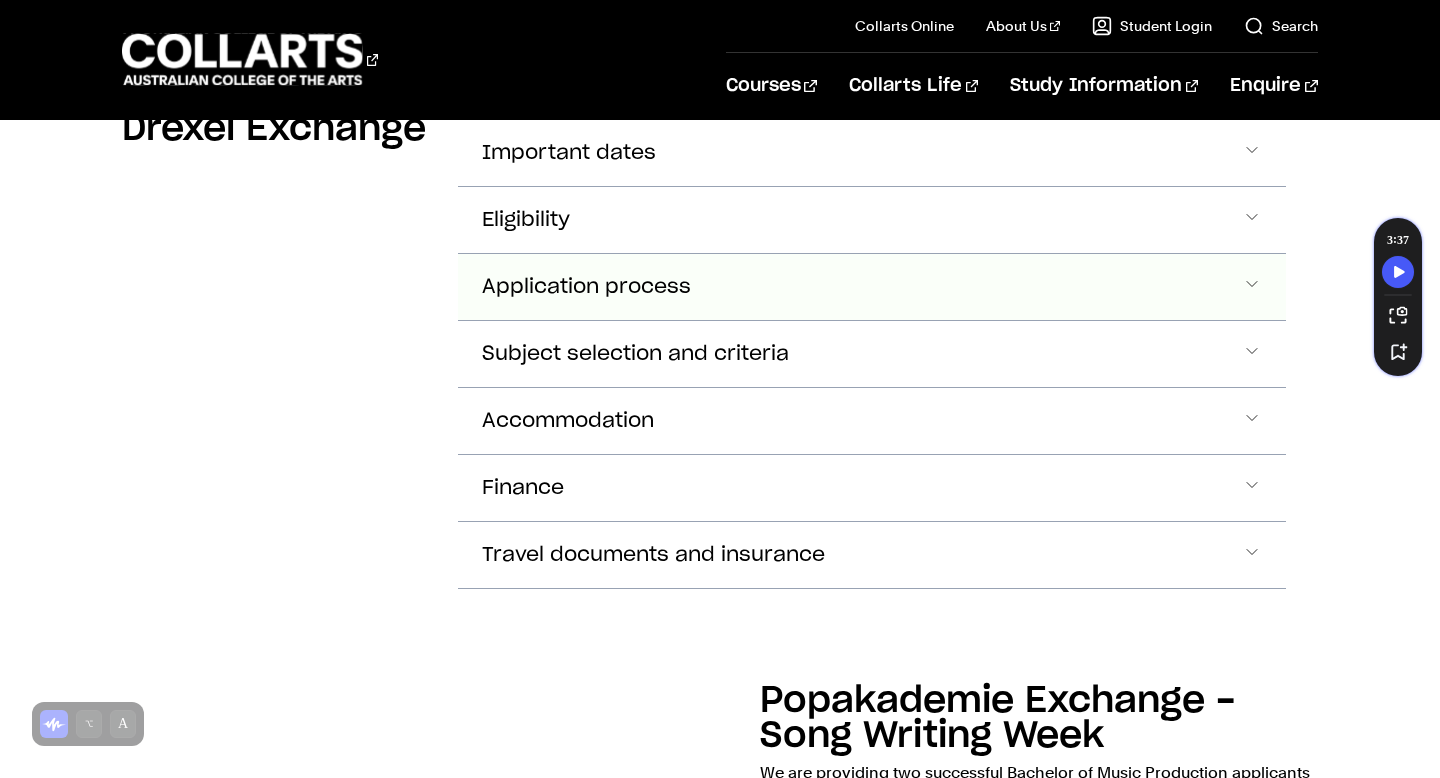 scroll, scrollTop: 1089, scrollLeft: 0, axis: vertical 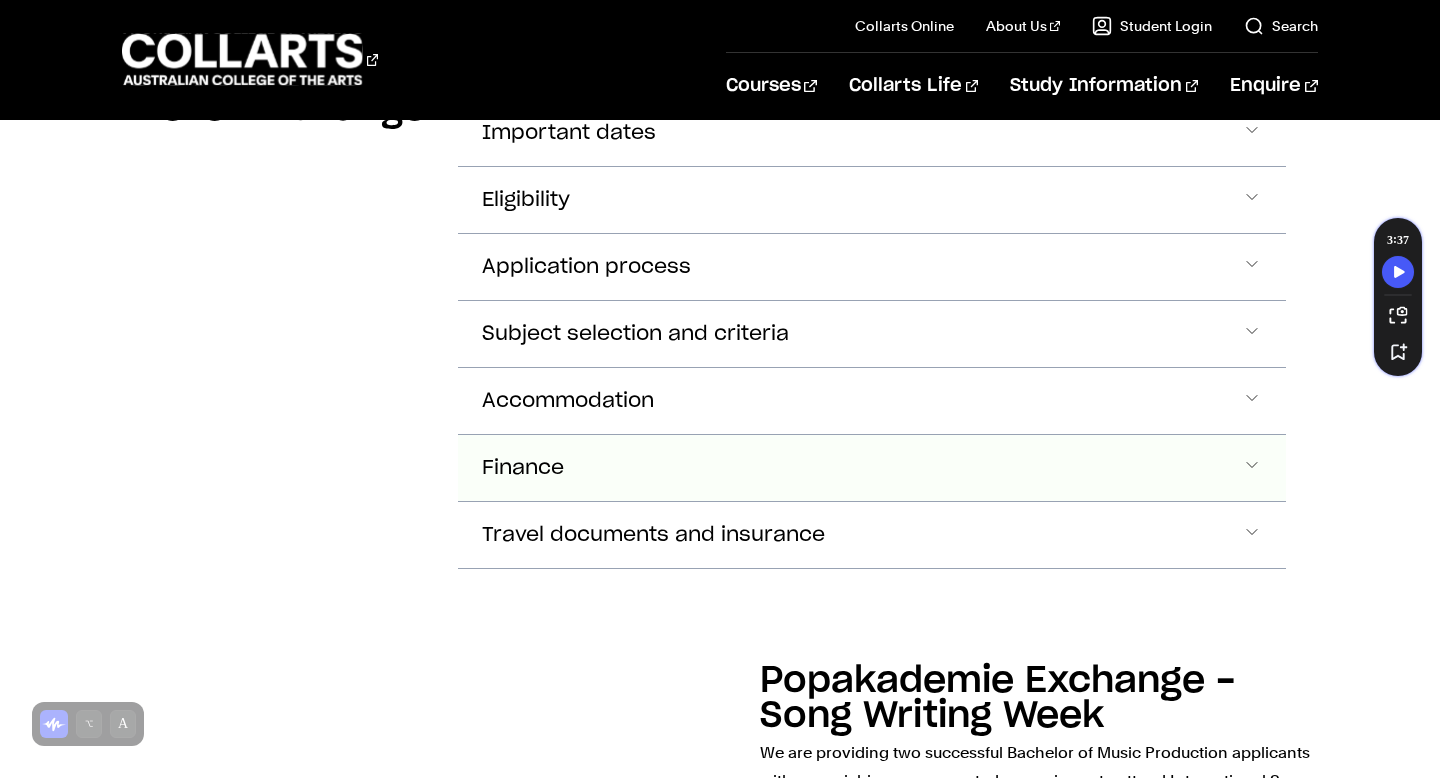 click on "Finance" at bounding box center [871, 133] 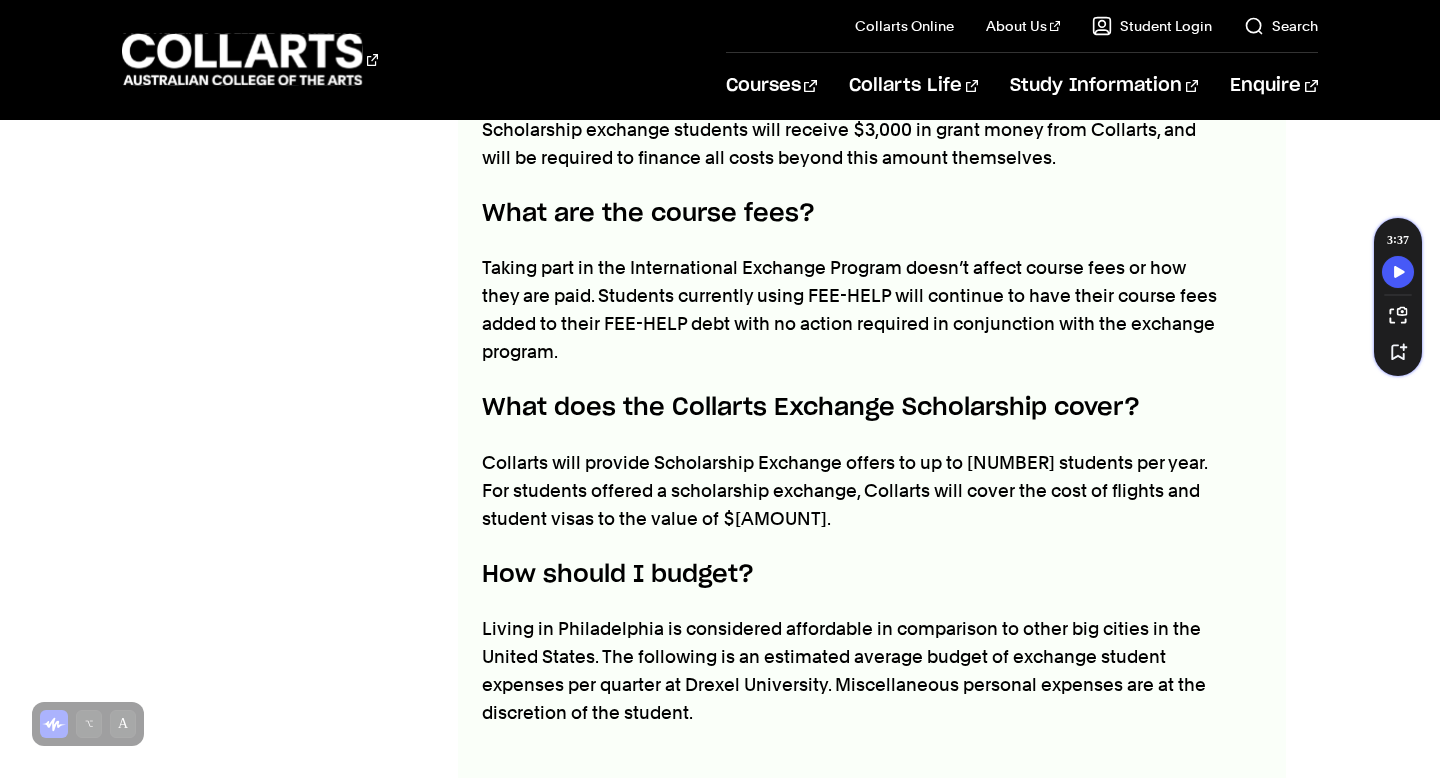 scroll, scrollTop: 1552, scrollLeft: 0, axis: vertical 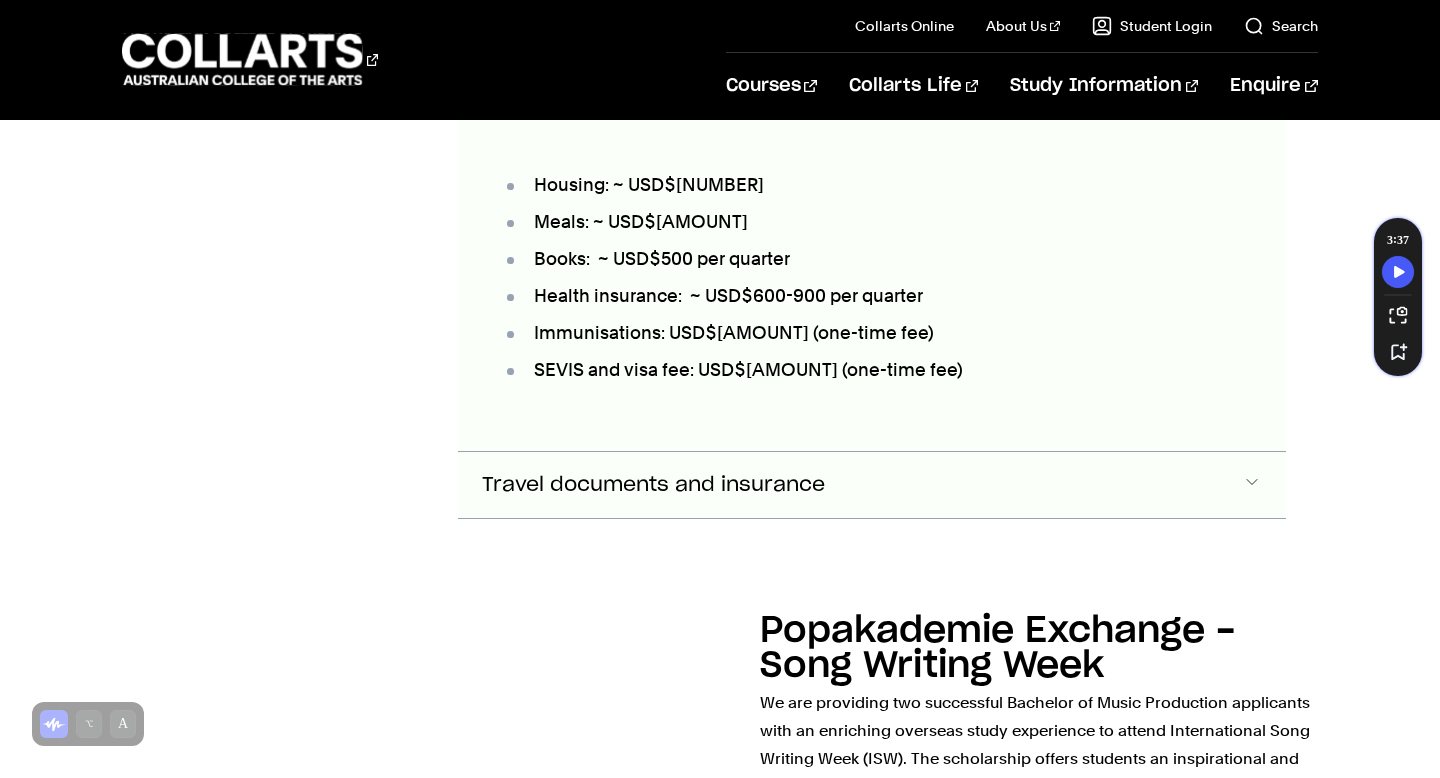 click on "Travel documents and insurance" at bounding box center [569, -935] 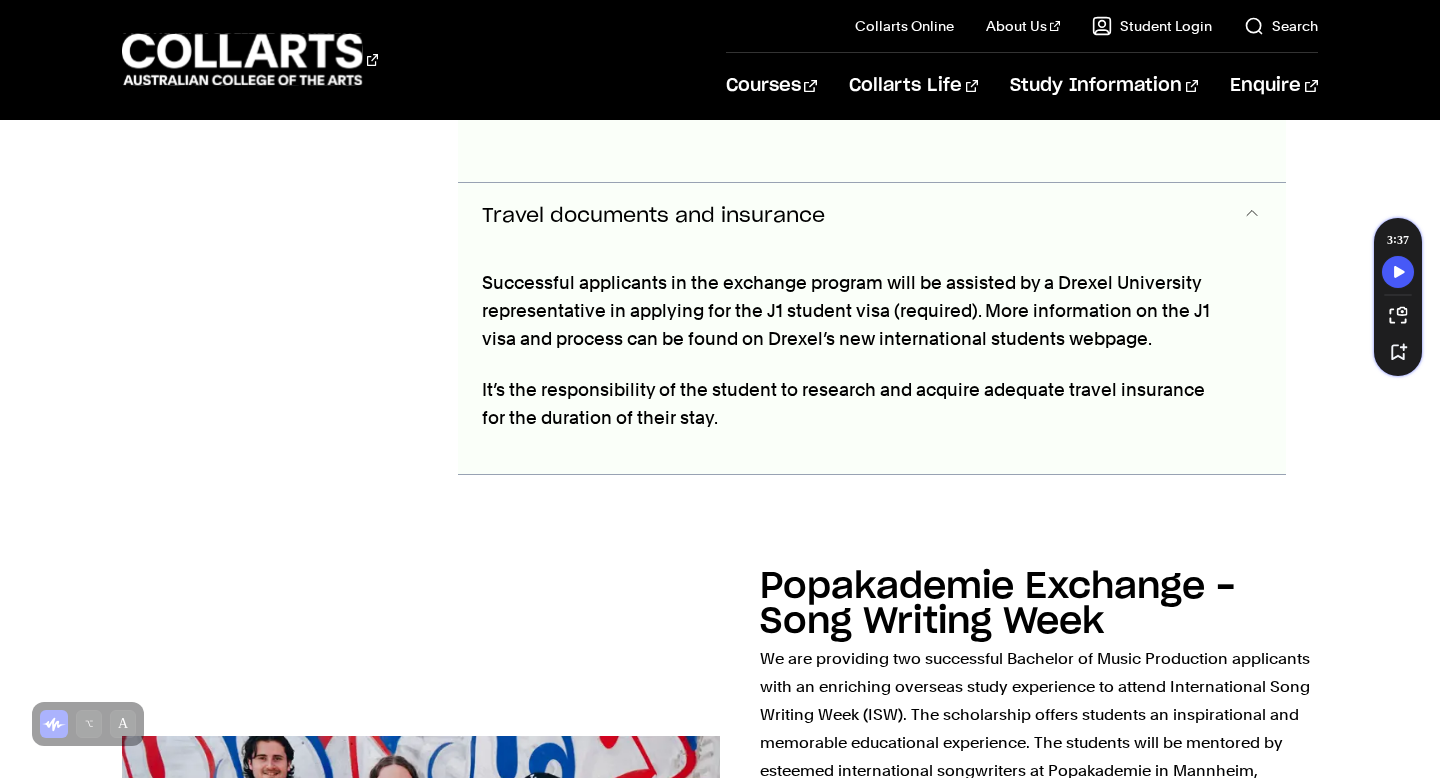 click on "Travel documents and insurance" at bounding box center (523, -869) 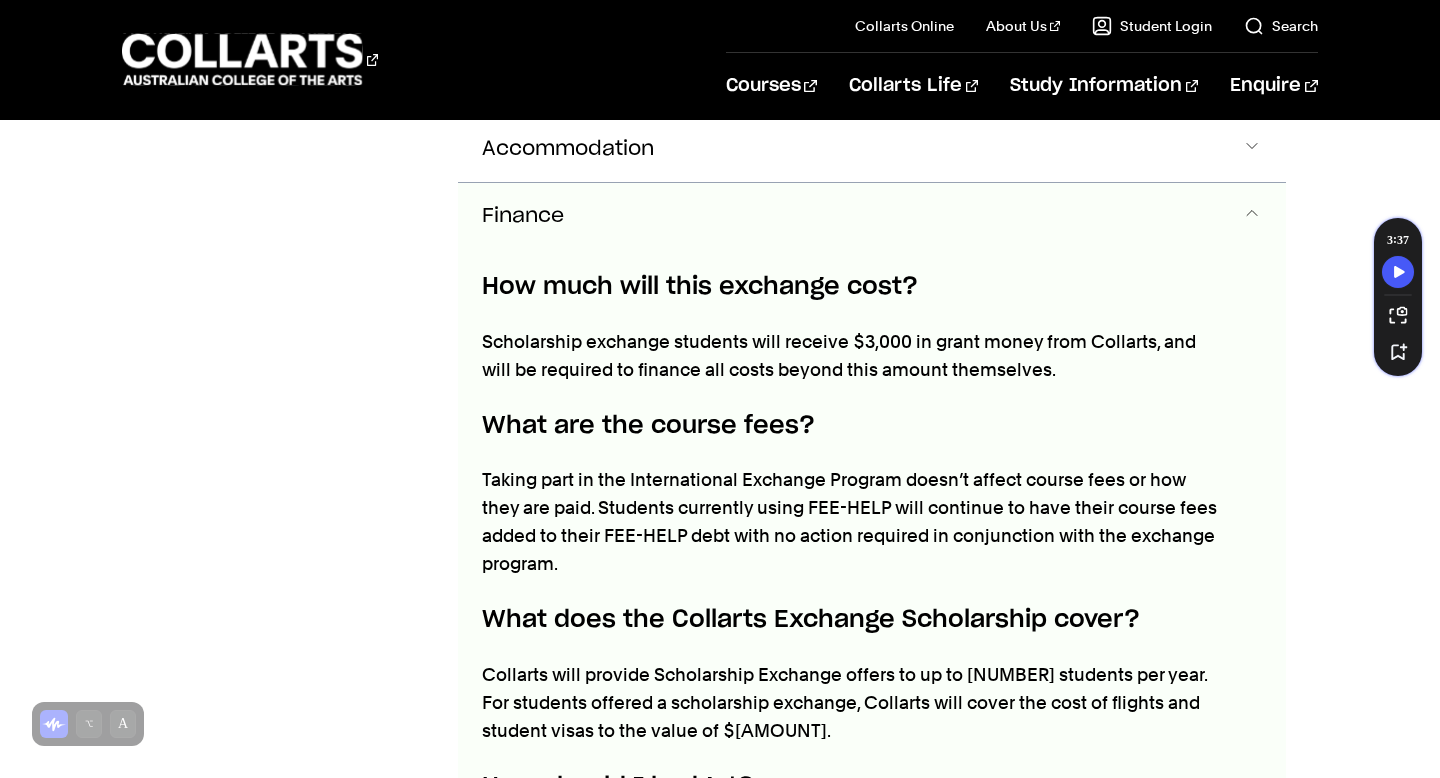 scroll, scrollTop: 1343, scrollLeft: 0, axis: vertical 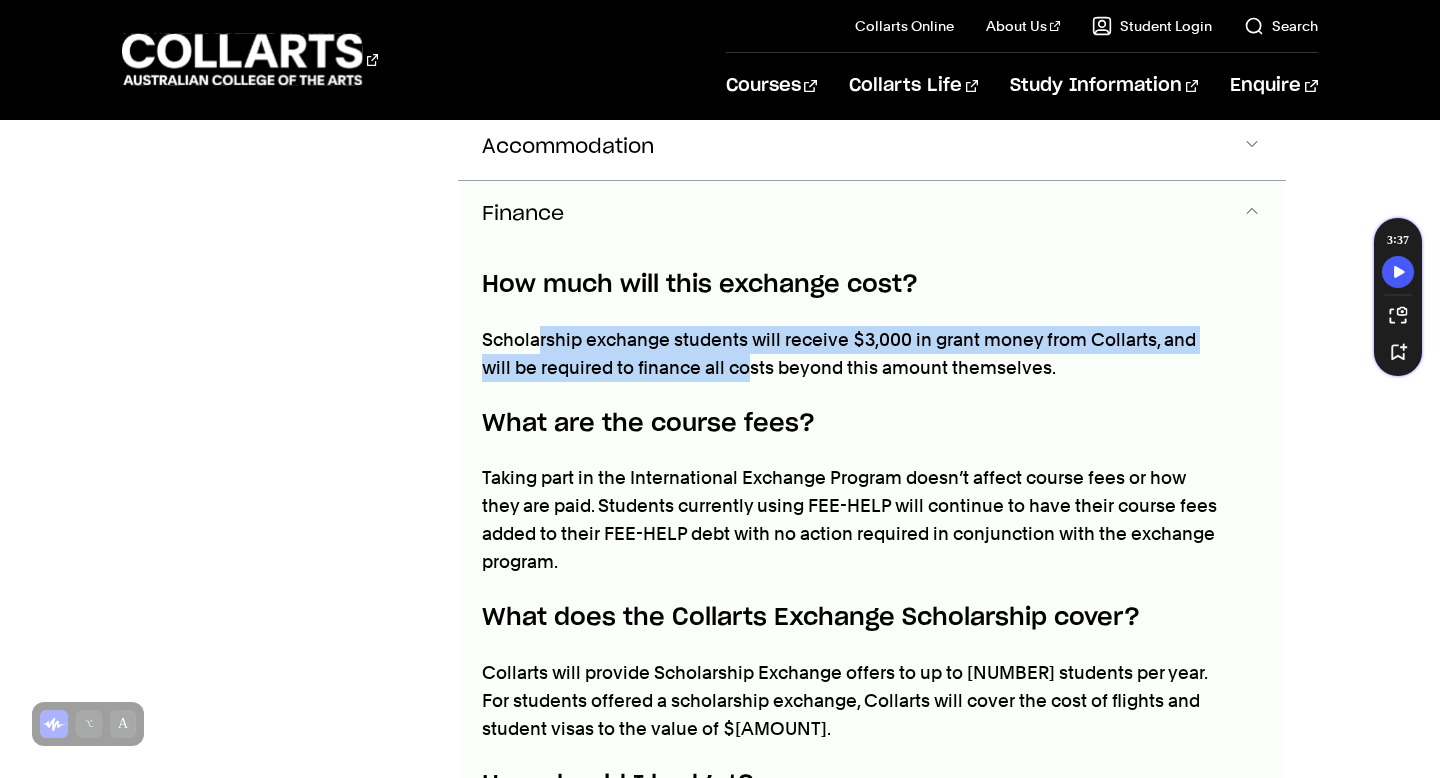 drag, startPoint x: 542, startPoint y: 323, endPoint x: 770, endPoint y: 372, distance: 233.20592 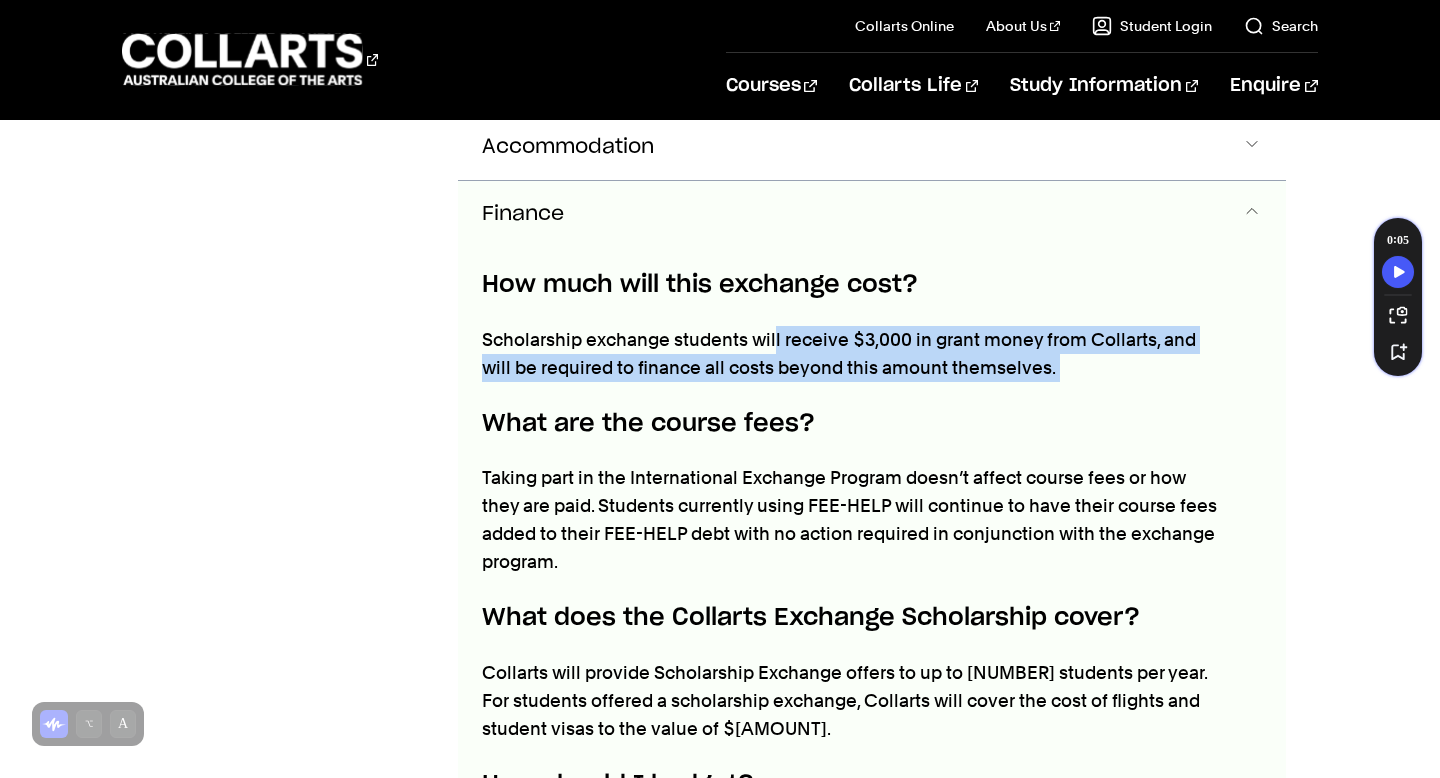 drag, startPoint x: 1111, startPoint y: 384, endPoint x: 775, endPoint y: 337, distance: 339.27127 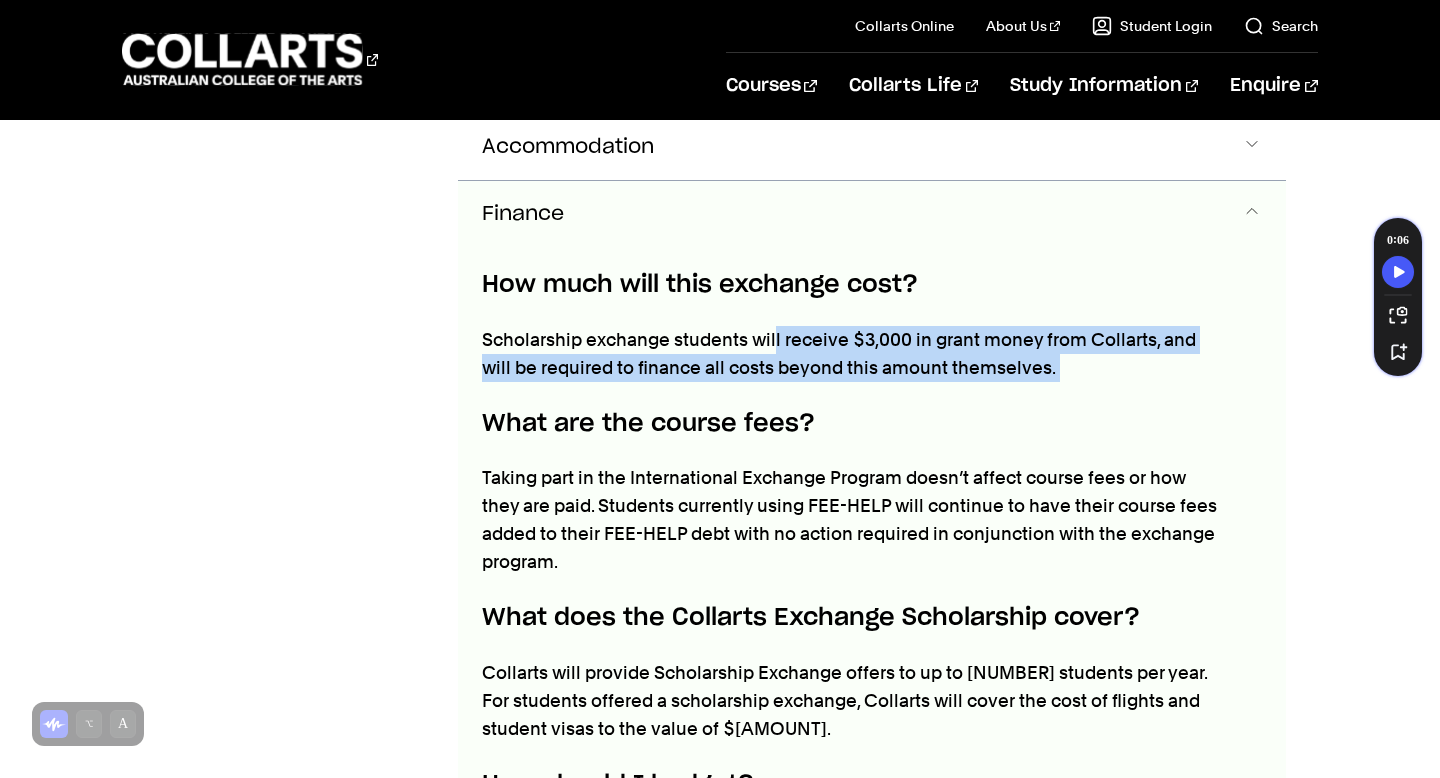click on "Scholarship exchange students will receive $3,000 in grant money from Collarts, and will be required to finance all costs beyond this amount themselves." at bounding box center [853, 354] 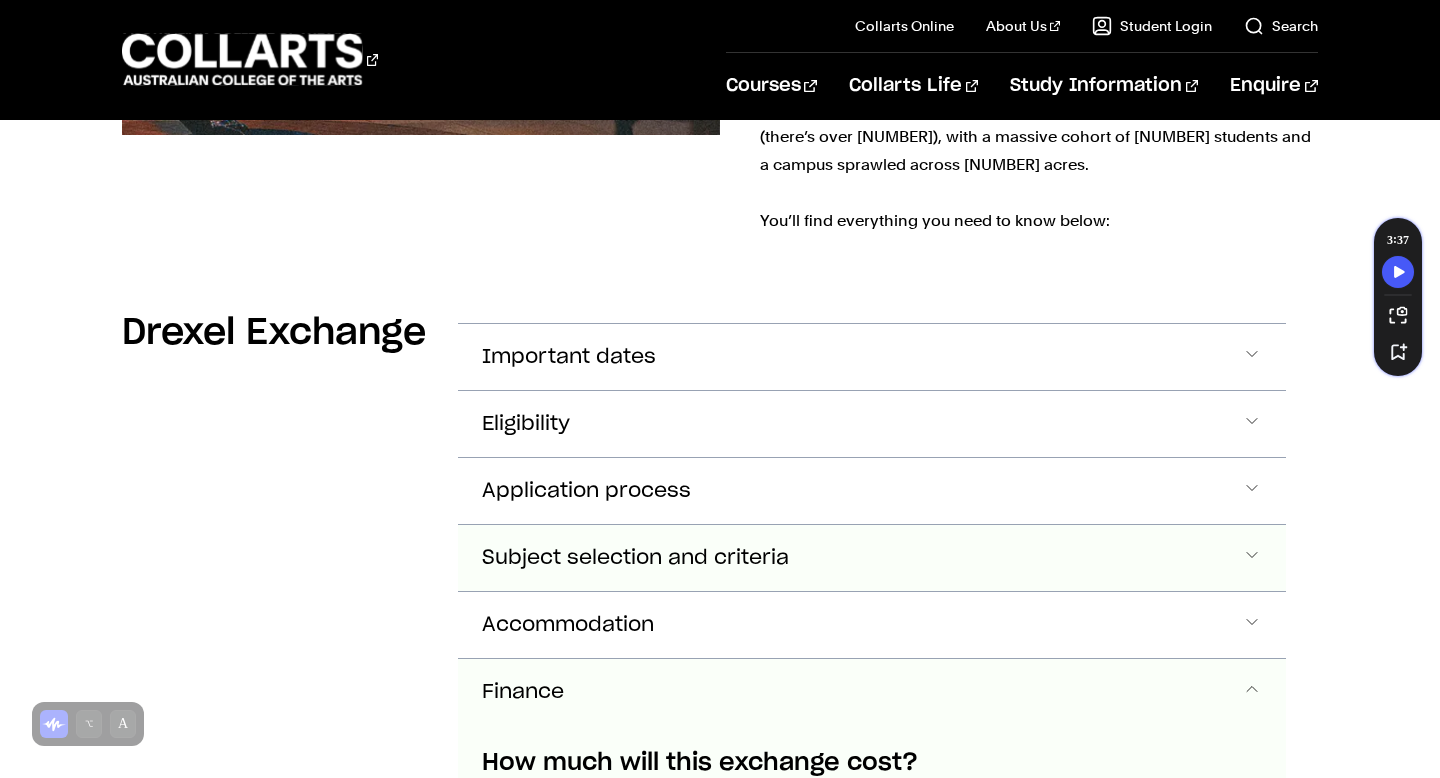 scroll, scrollTop: 864, scrollLeft: 0, axis: vertical 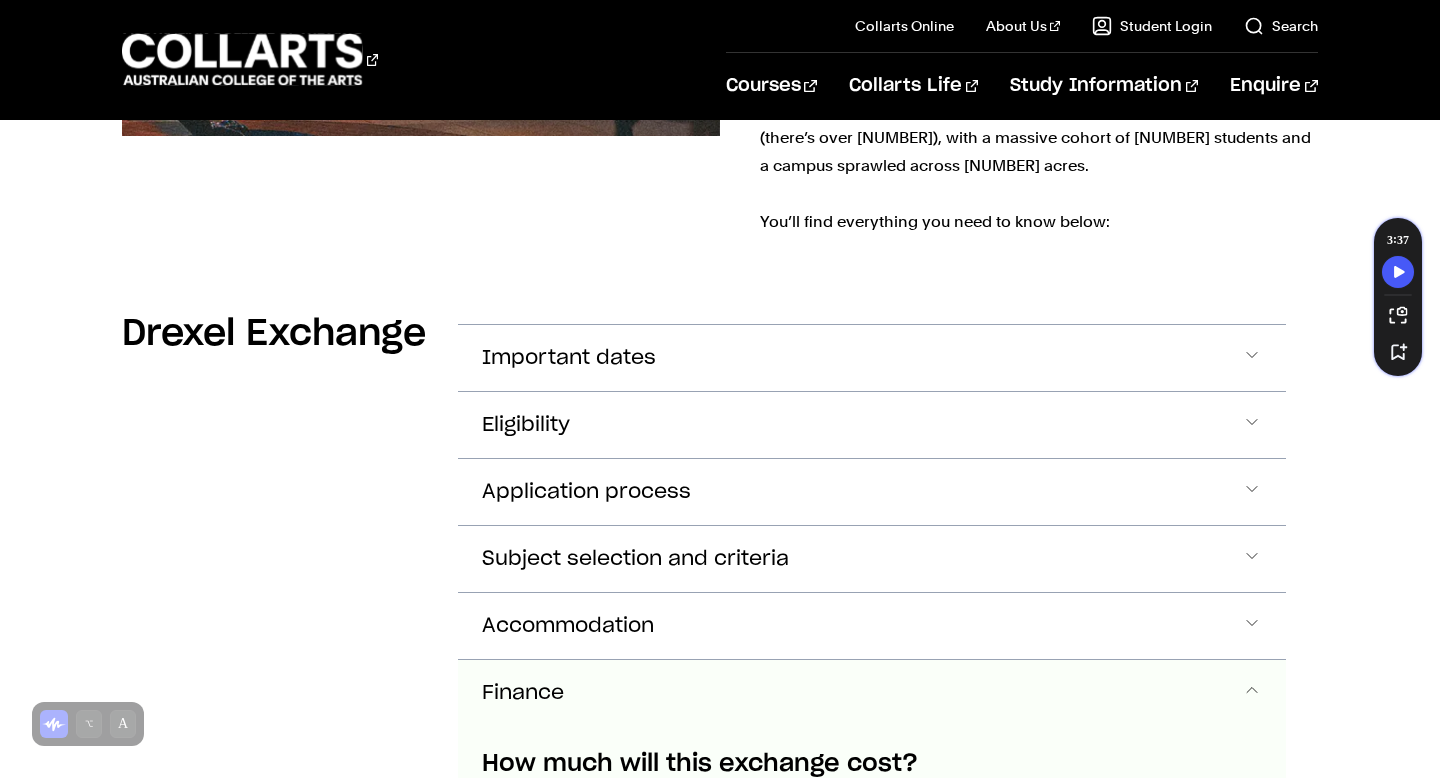 click on "Finance" at bounding box center [871, 693] 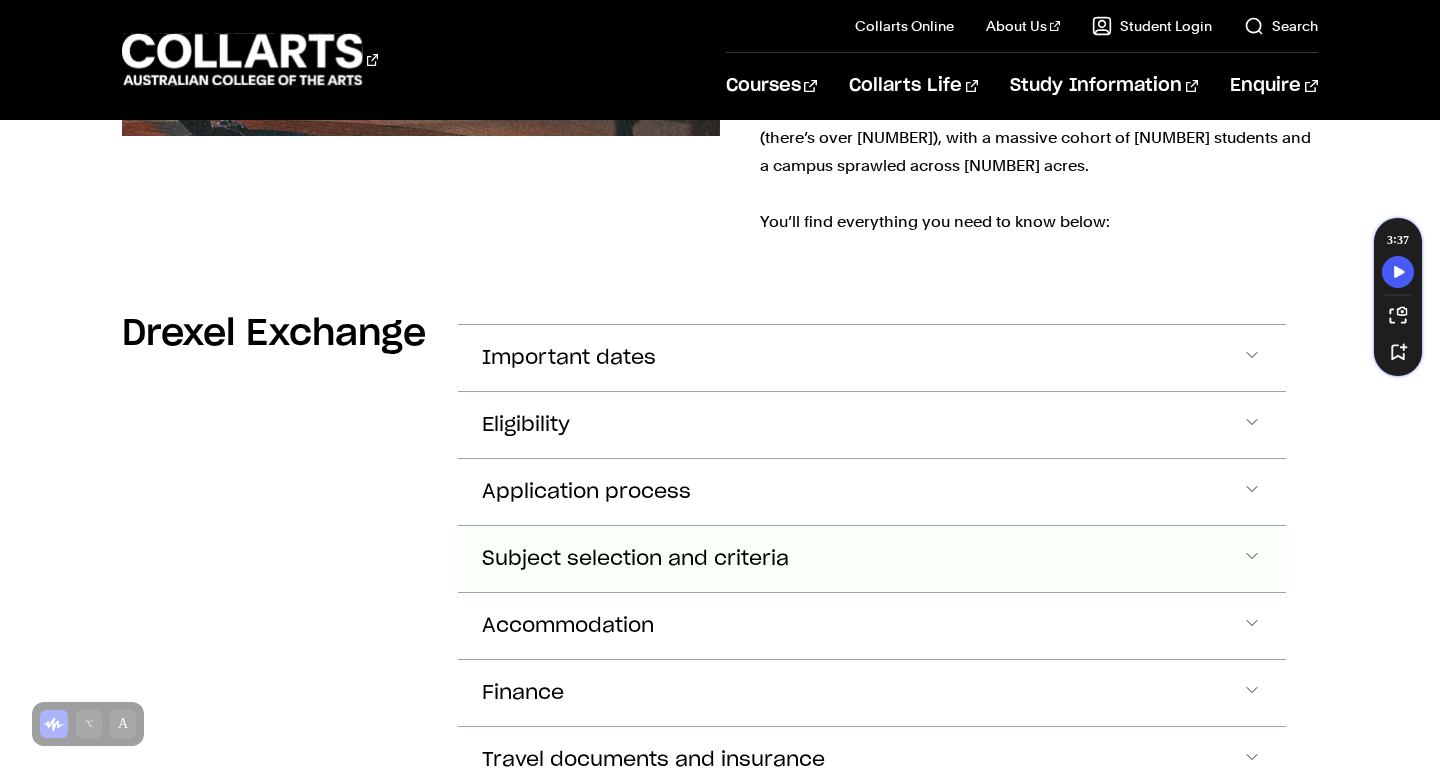 click on "Subject selection and criteria" at bounding box center (569, 358) 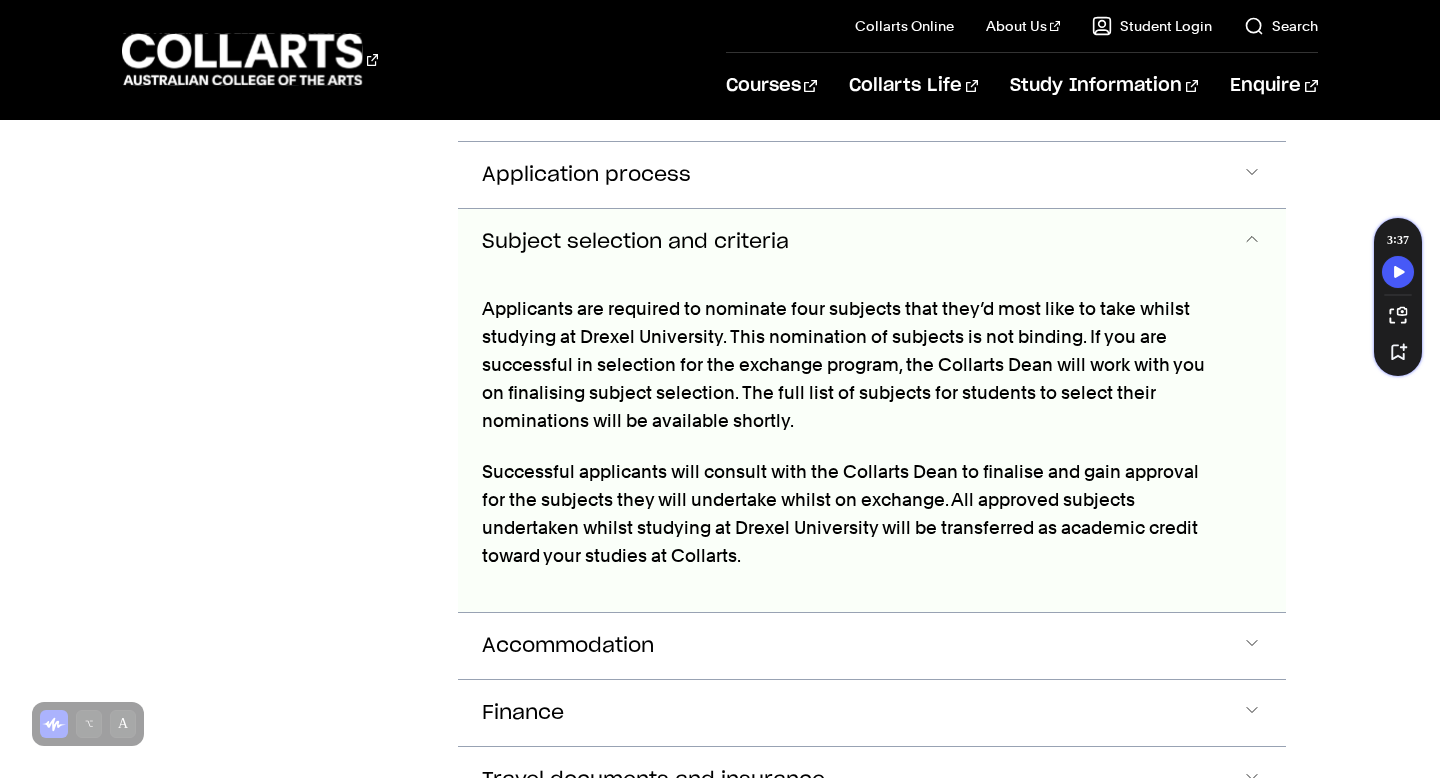 scroll, scrollTop: 1209, scrollLeft: 0, axis: vertical 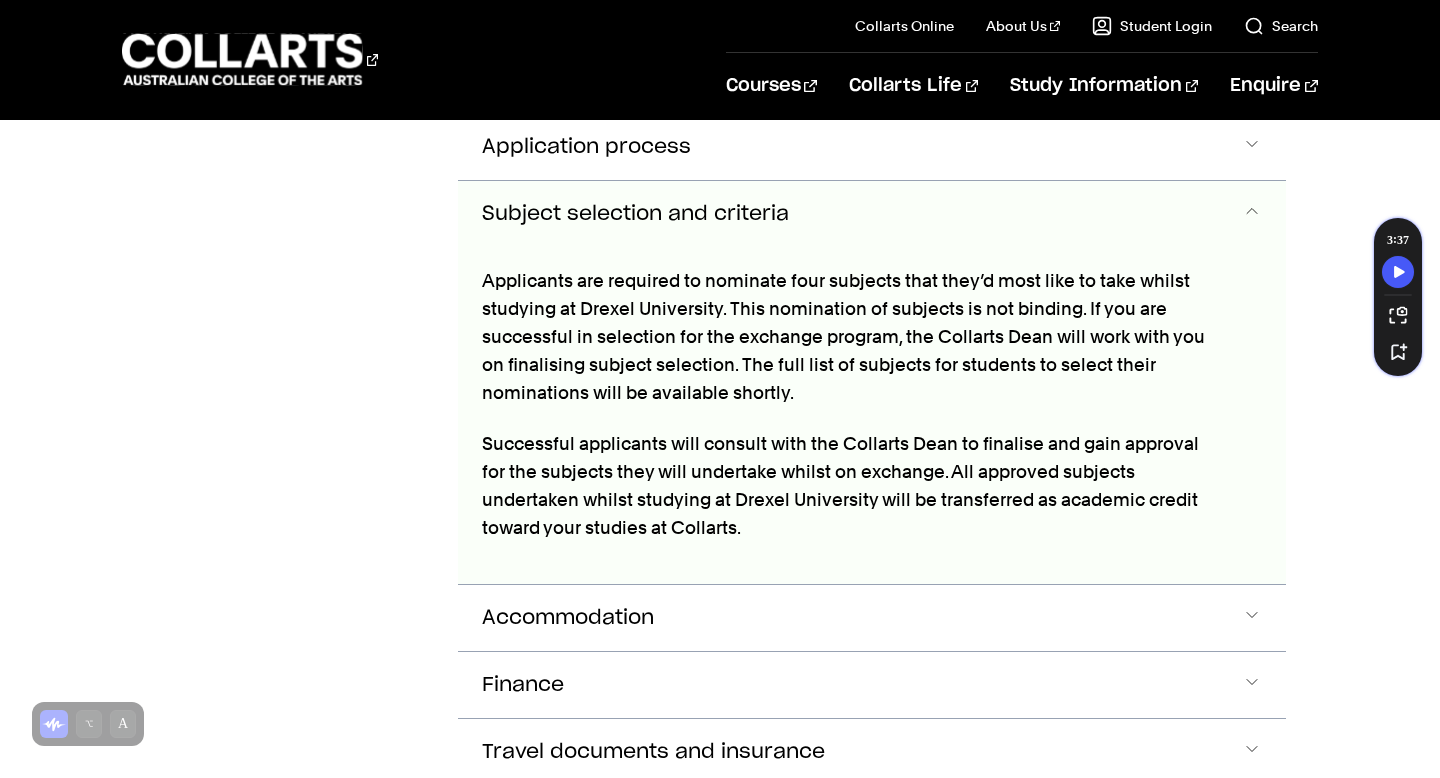 click on "Subject selection and criteria" at bounding box center (635, 214) 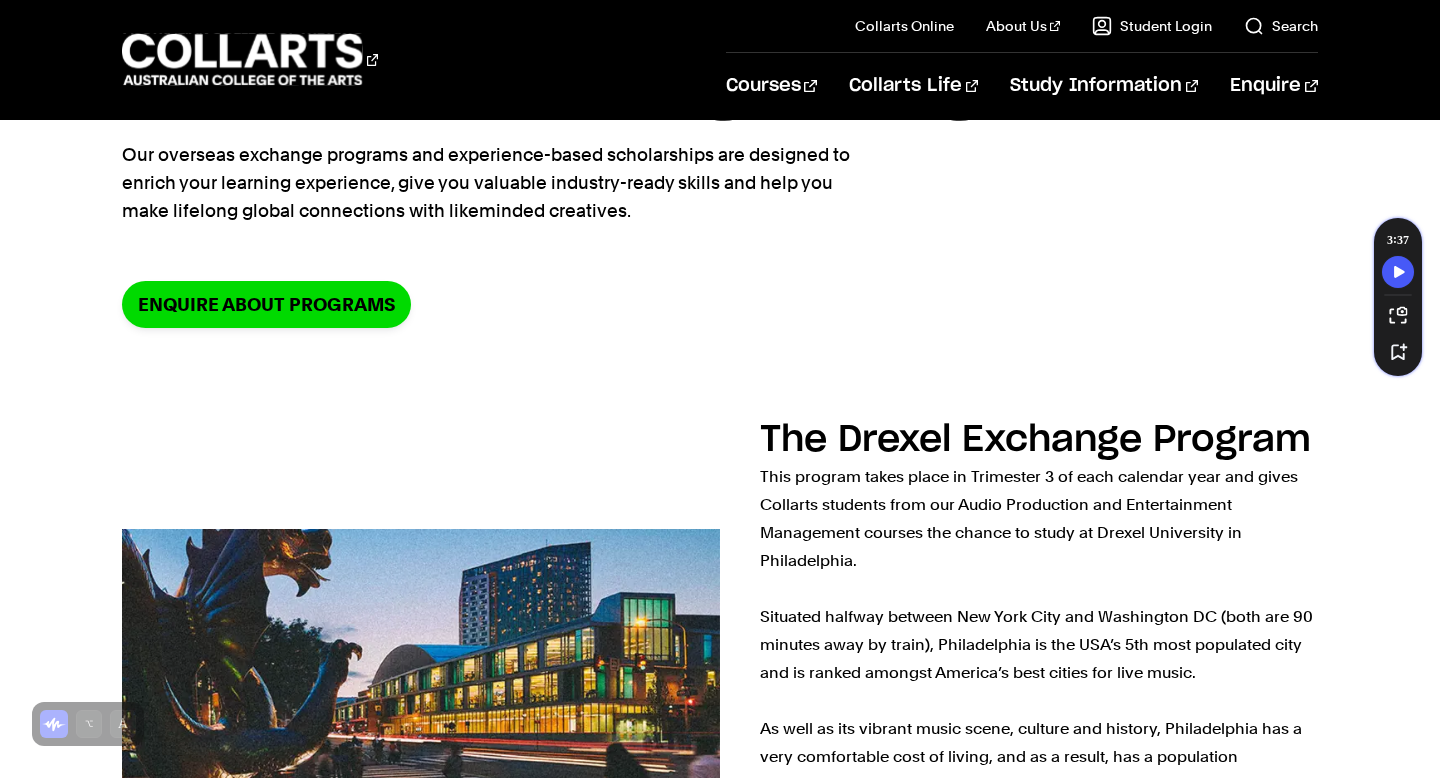 scroll, scrollTop: 0, scrollLeft: 0, axis: both 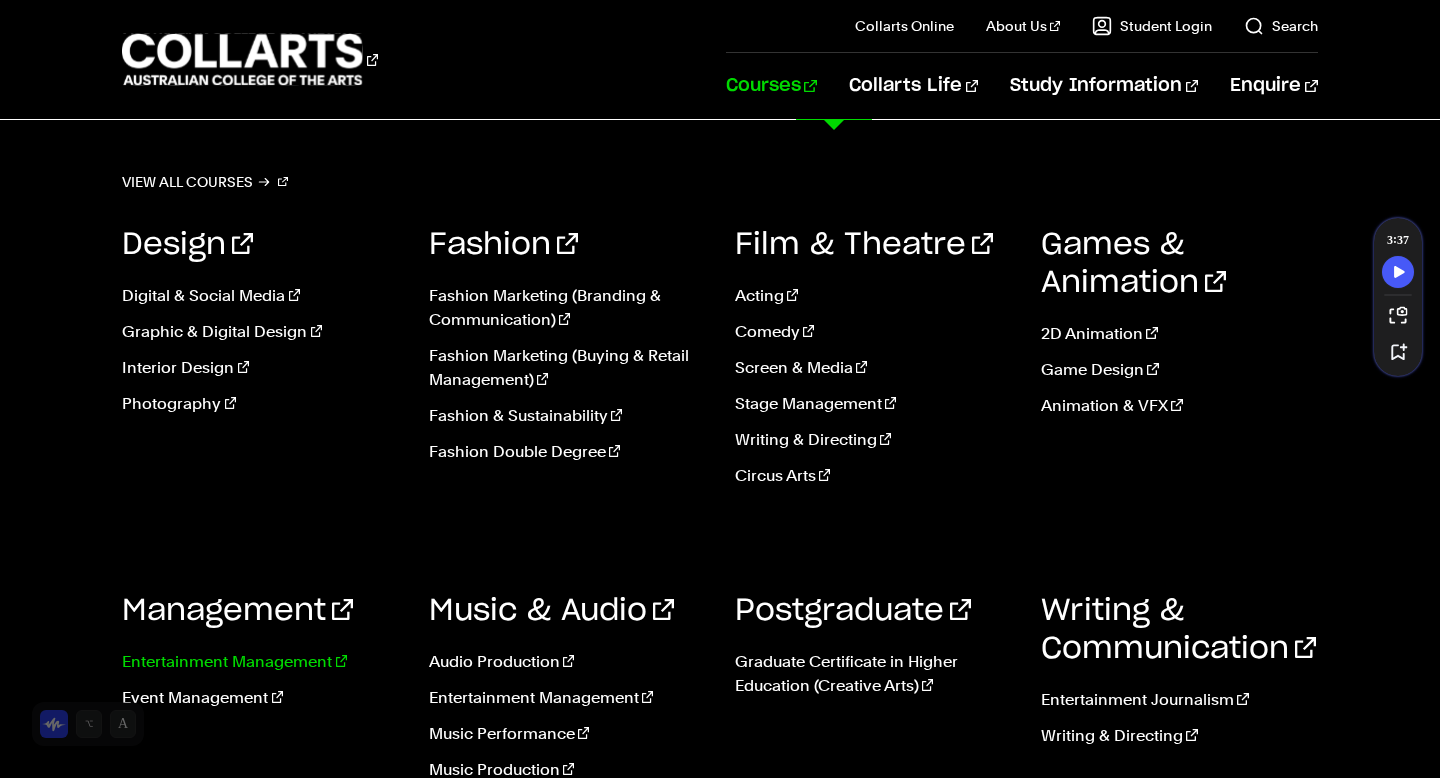 click on "Entertainment Management" at bounding box center [260, 662] 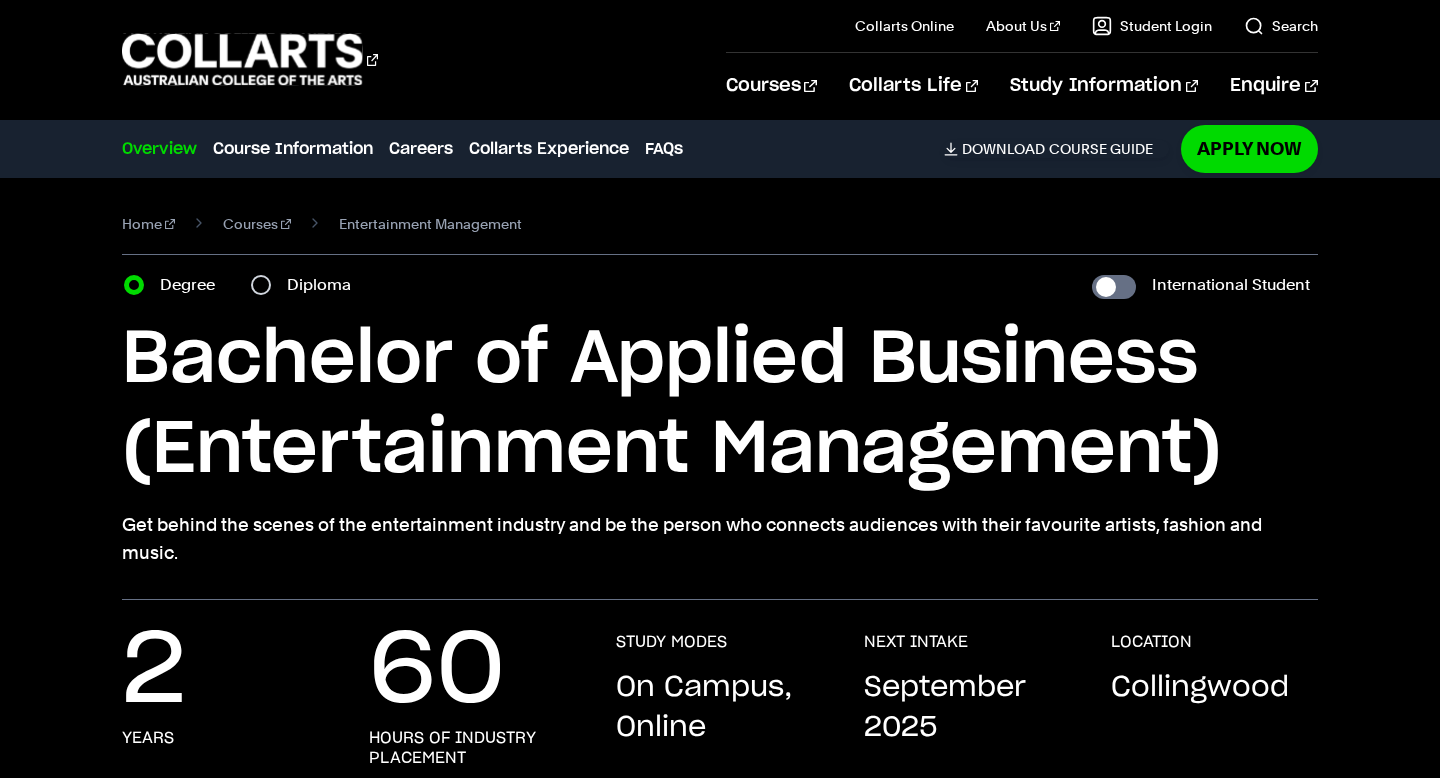 scroll, scrollTop: 0, scrollLeft: 0, axis: both 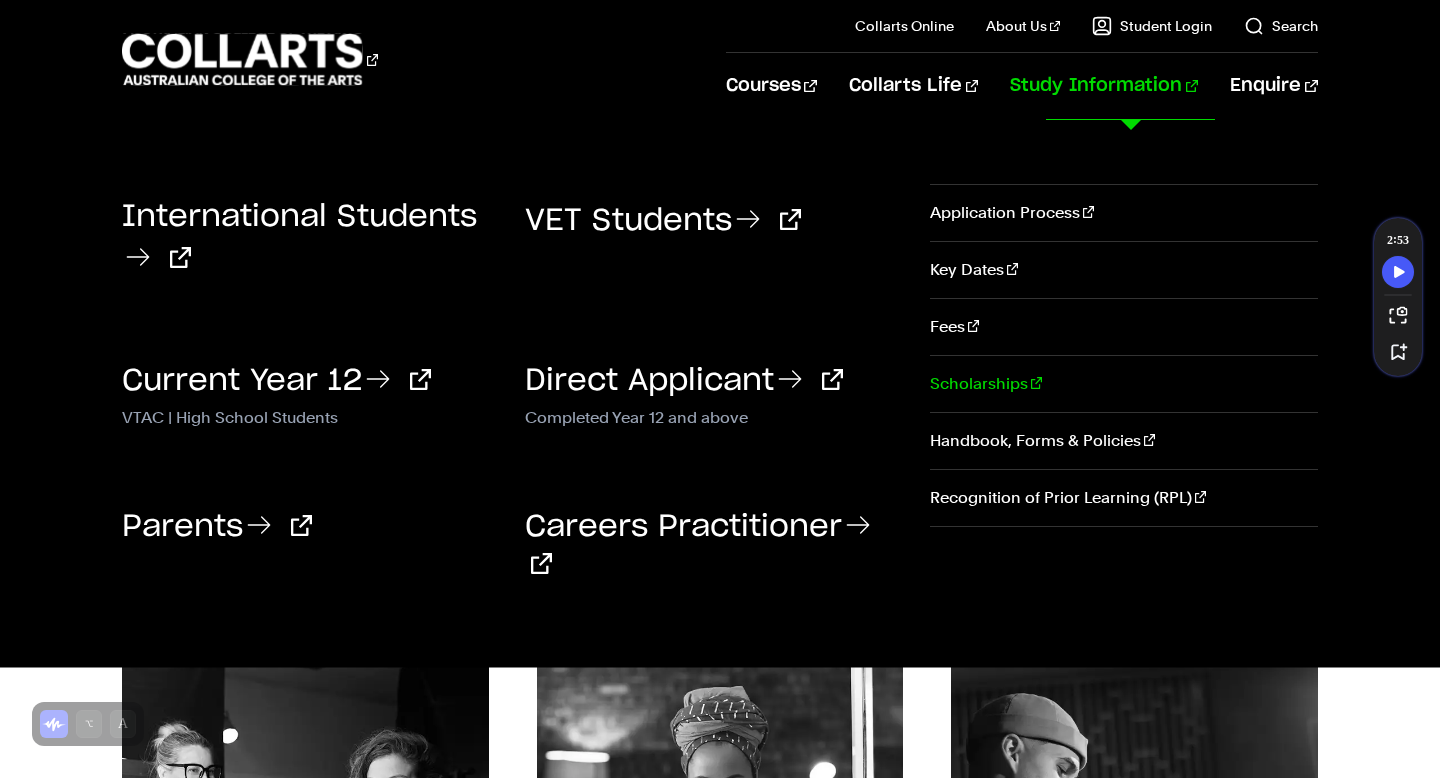 click on "Scholarships" at bounding box center [1124, 384] 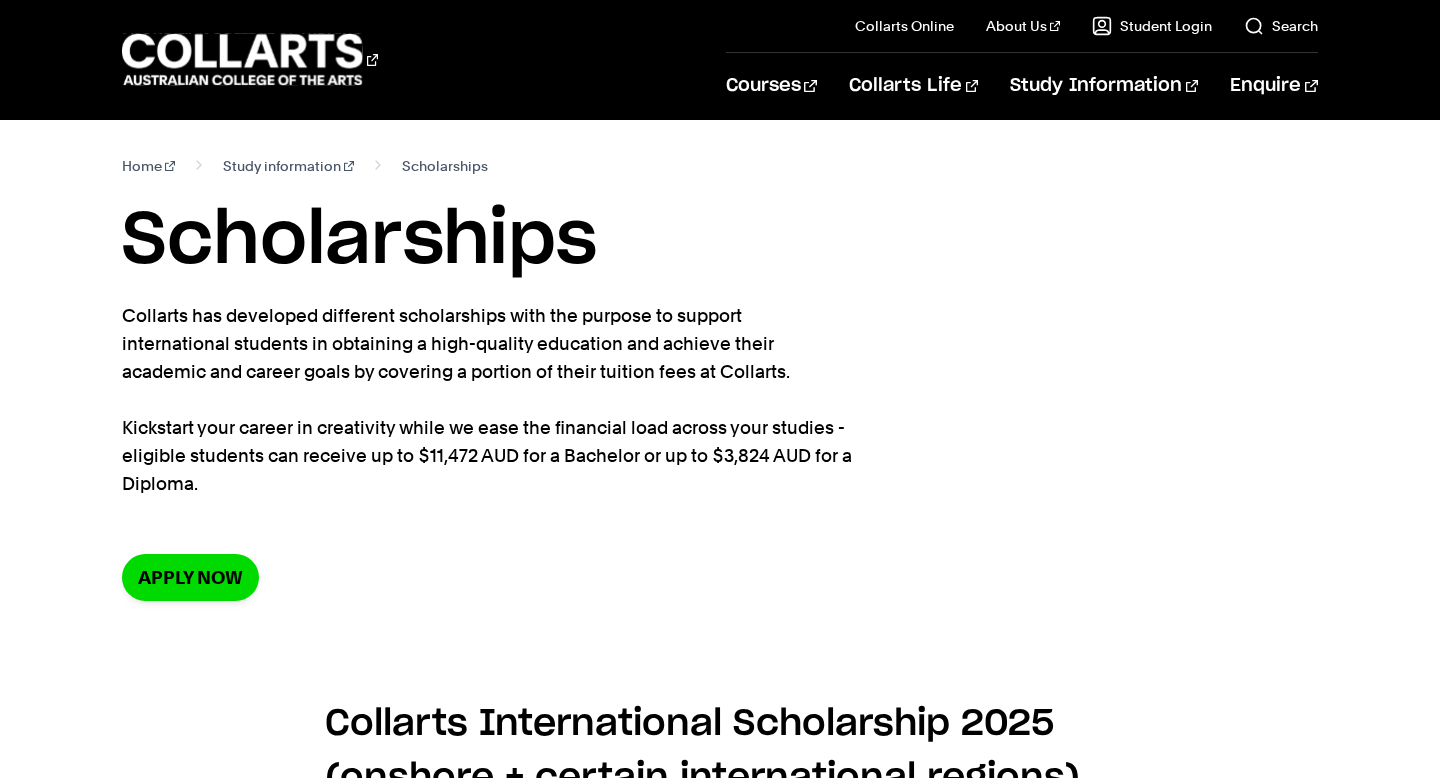 scroll, scrollTop: 0, scrollLeft: 0, axis: both 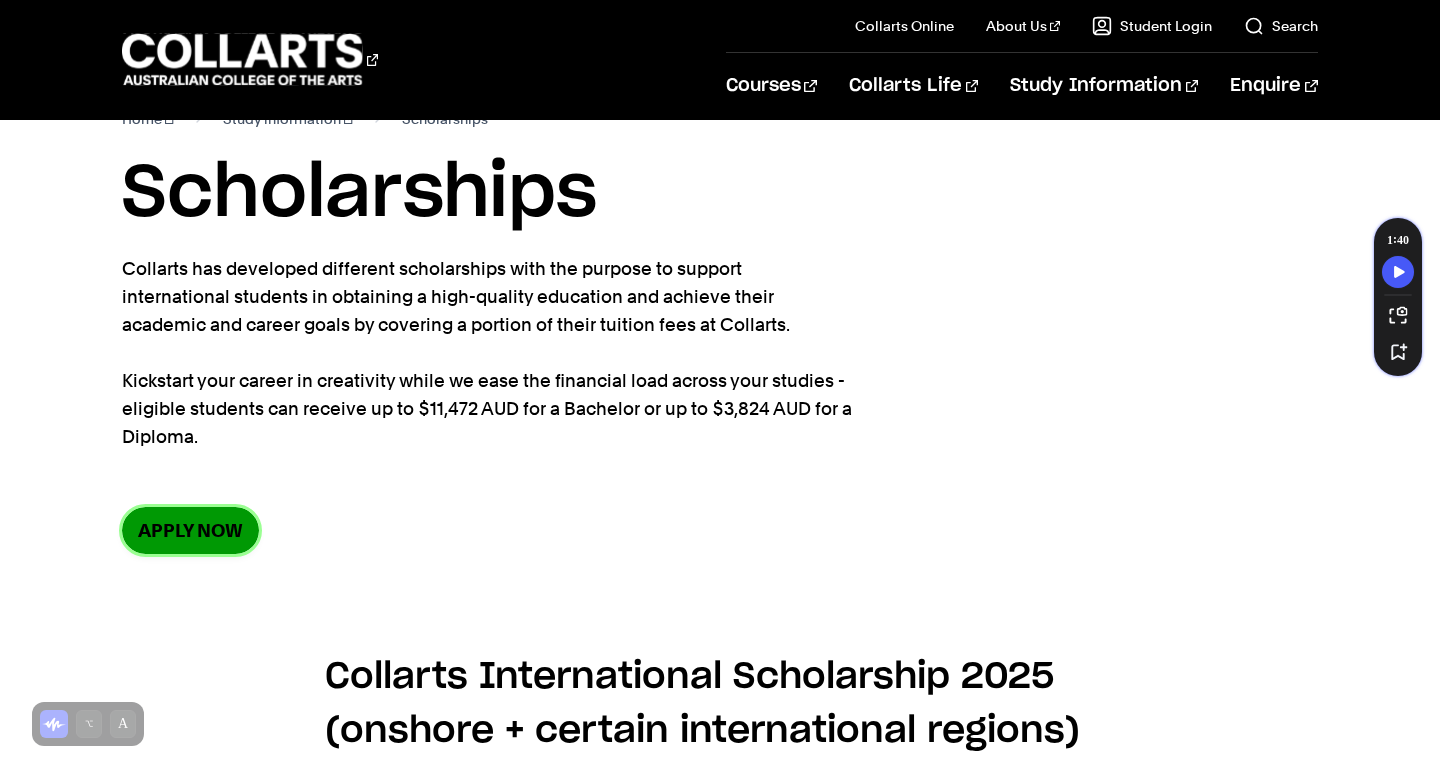 click on "Apply now" at bounding box center (190, 530) 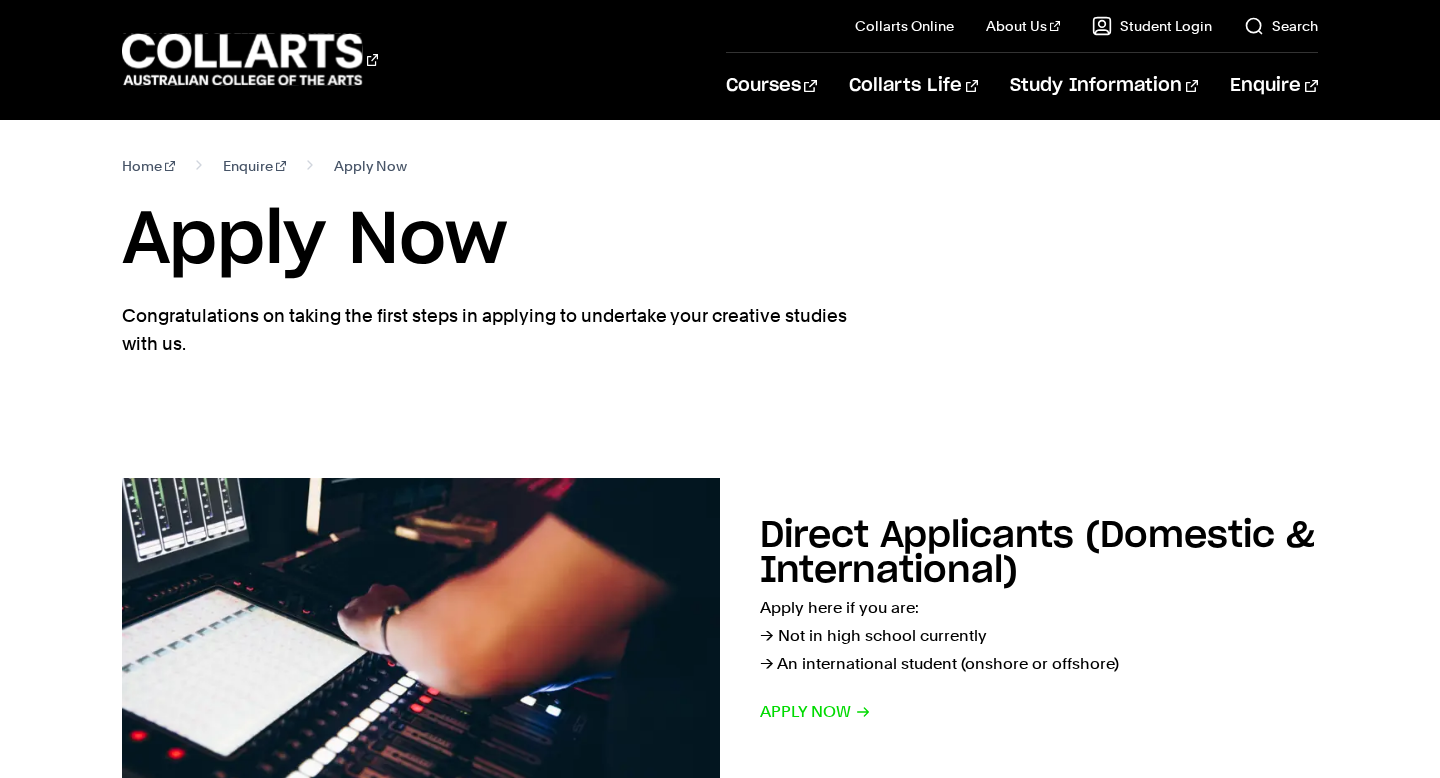 scroll, scrollTop: 0, scrollLeft: 0, axis: both 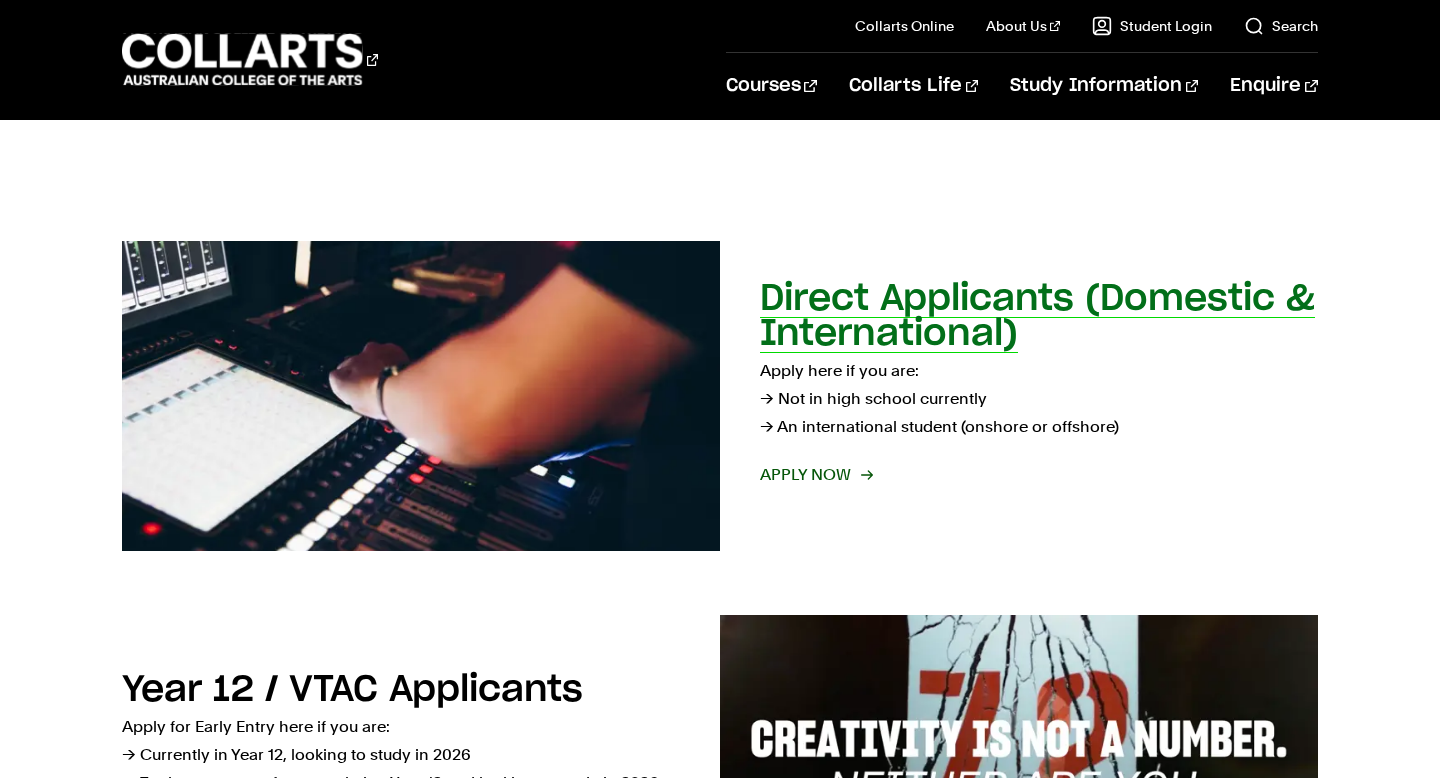 click on "Direct Applicants (Domestic & International)" at bounding box center [1037, 316] 